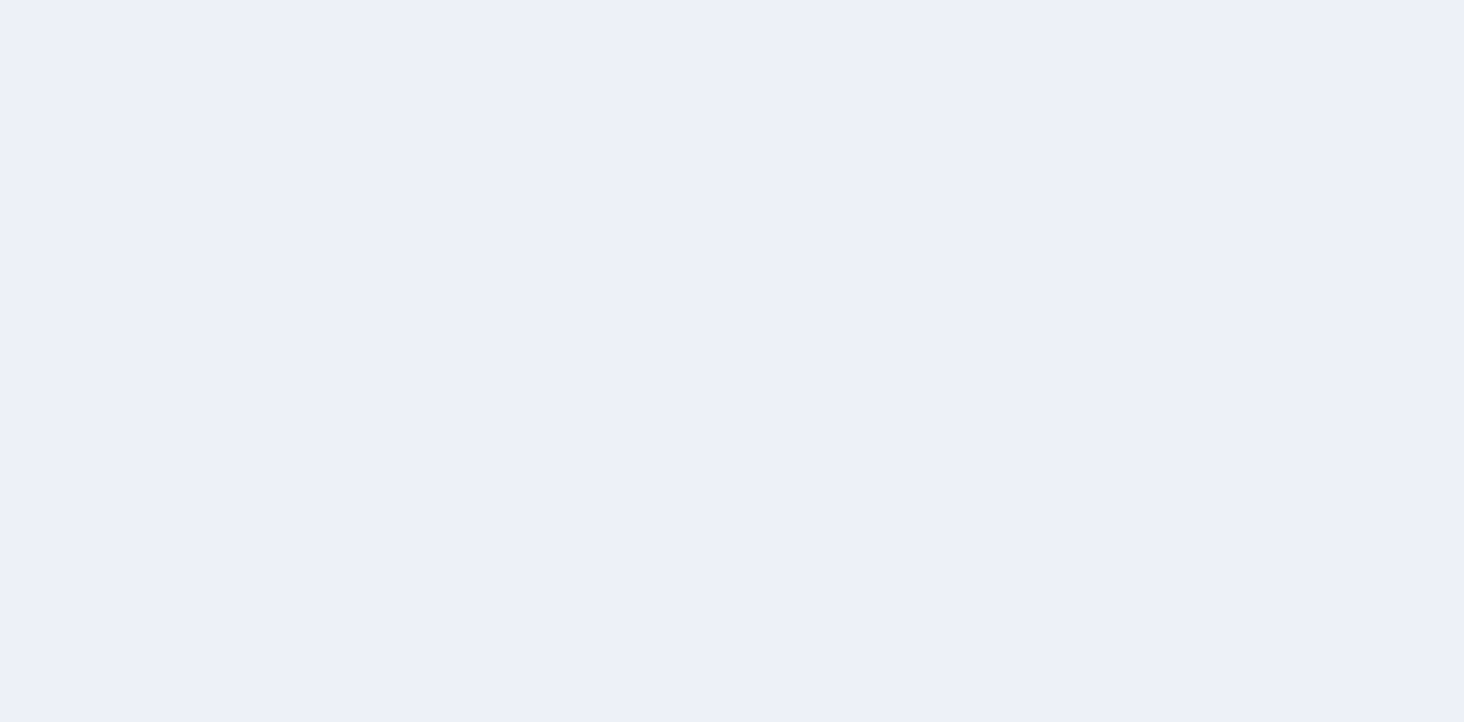 scroll, scrollTop: 0, scrollLeft: 0, axis: both 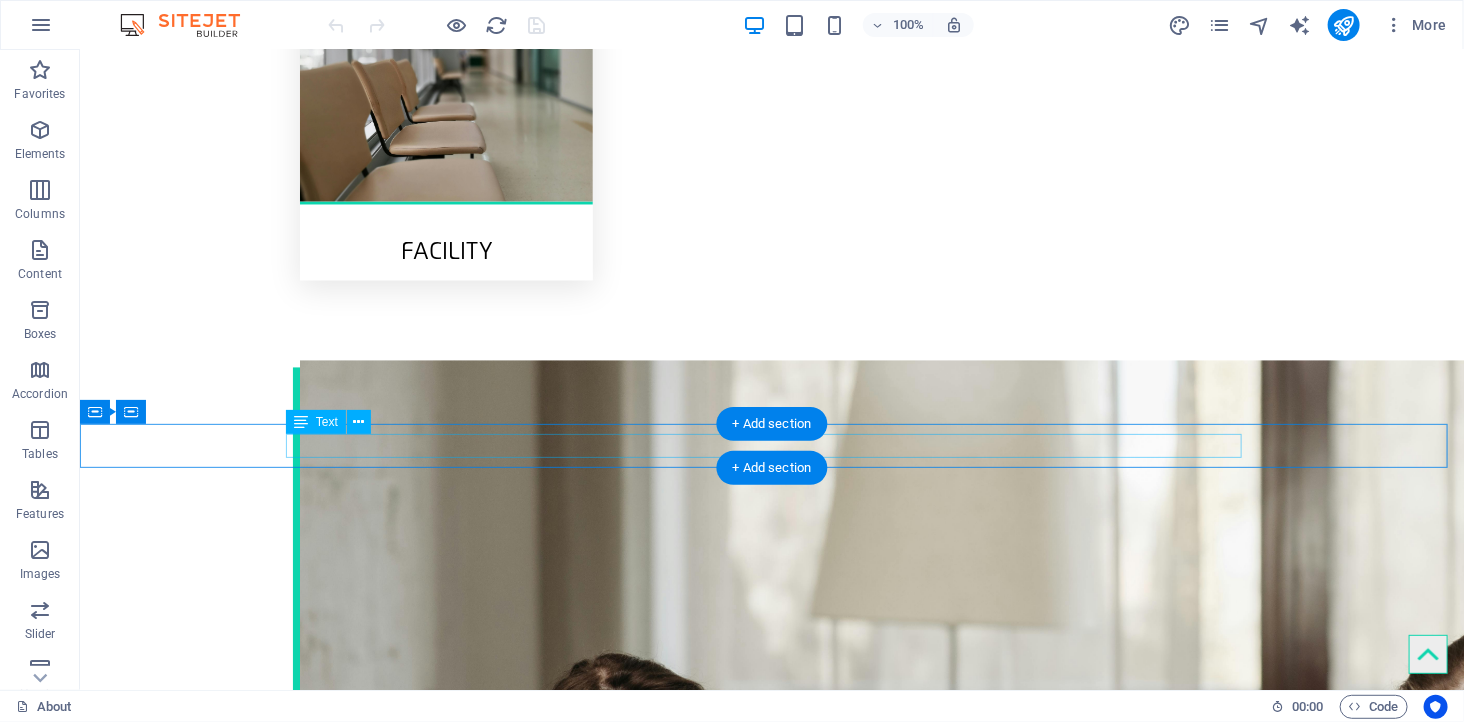 click on "[EMAIL] | Legal Notice | Privacy Policy" at bounding box center (771, 2404) 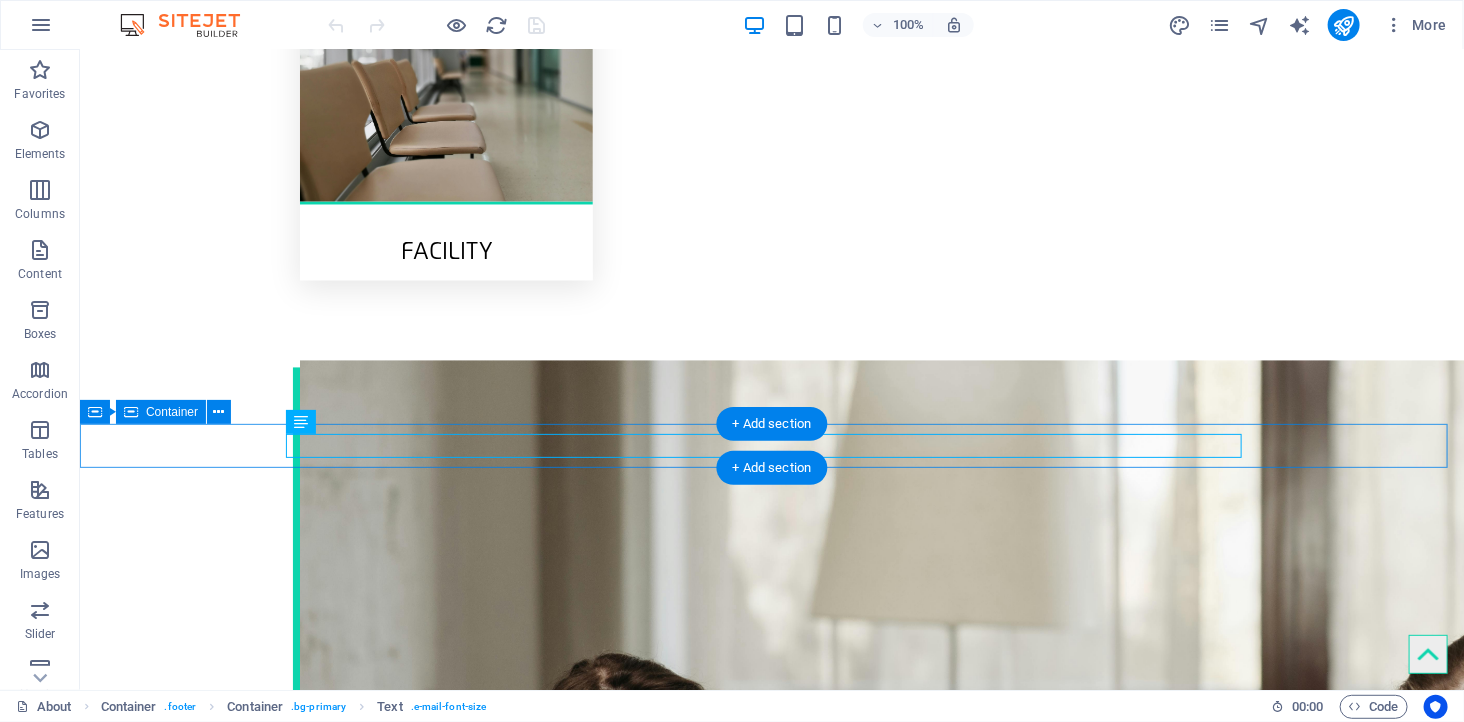 click on "[EMAIL] | Legal Notice | Privacy Policy" at bounding box center [771, 2404] 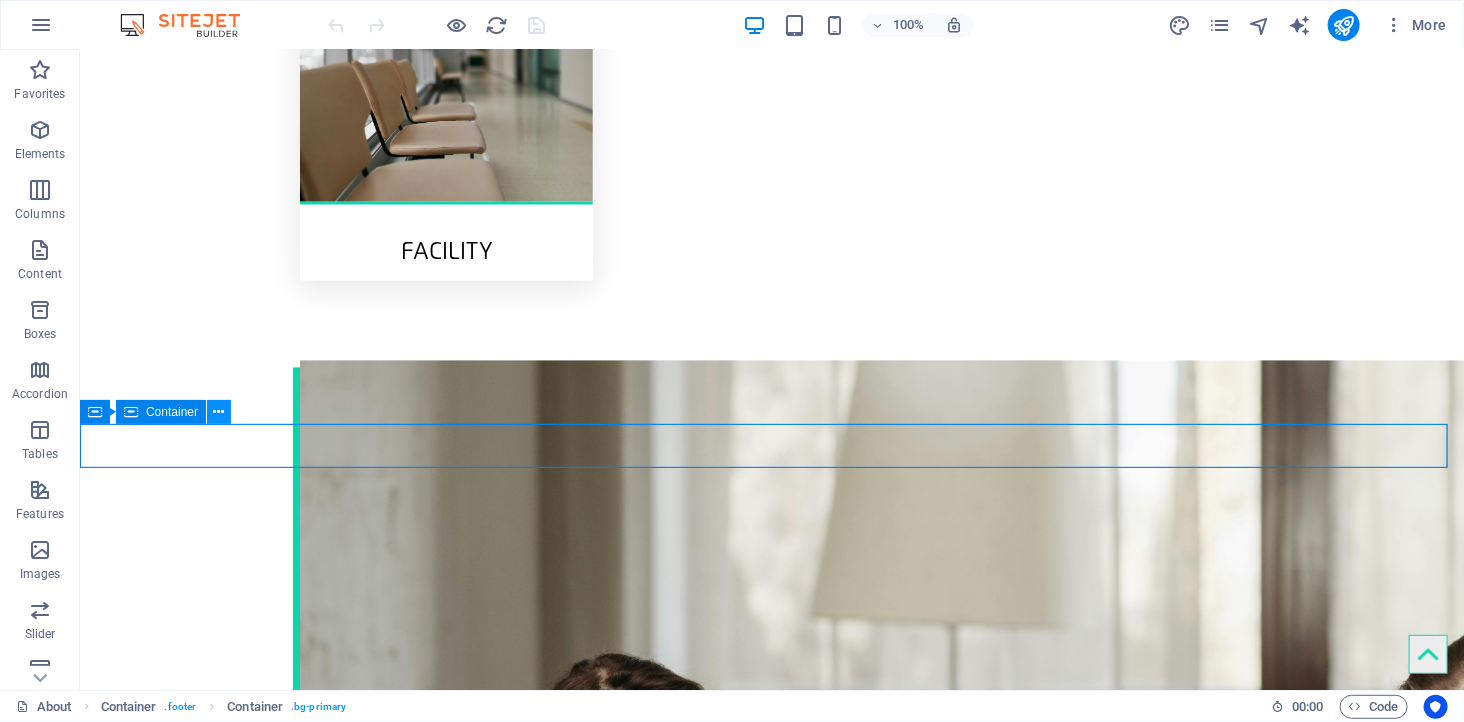click at bounding box center [219, 412] 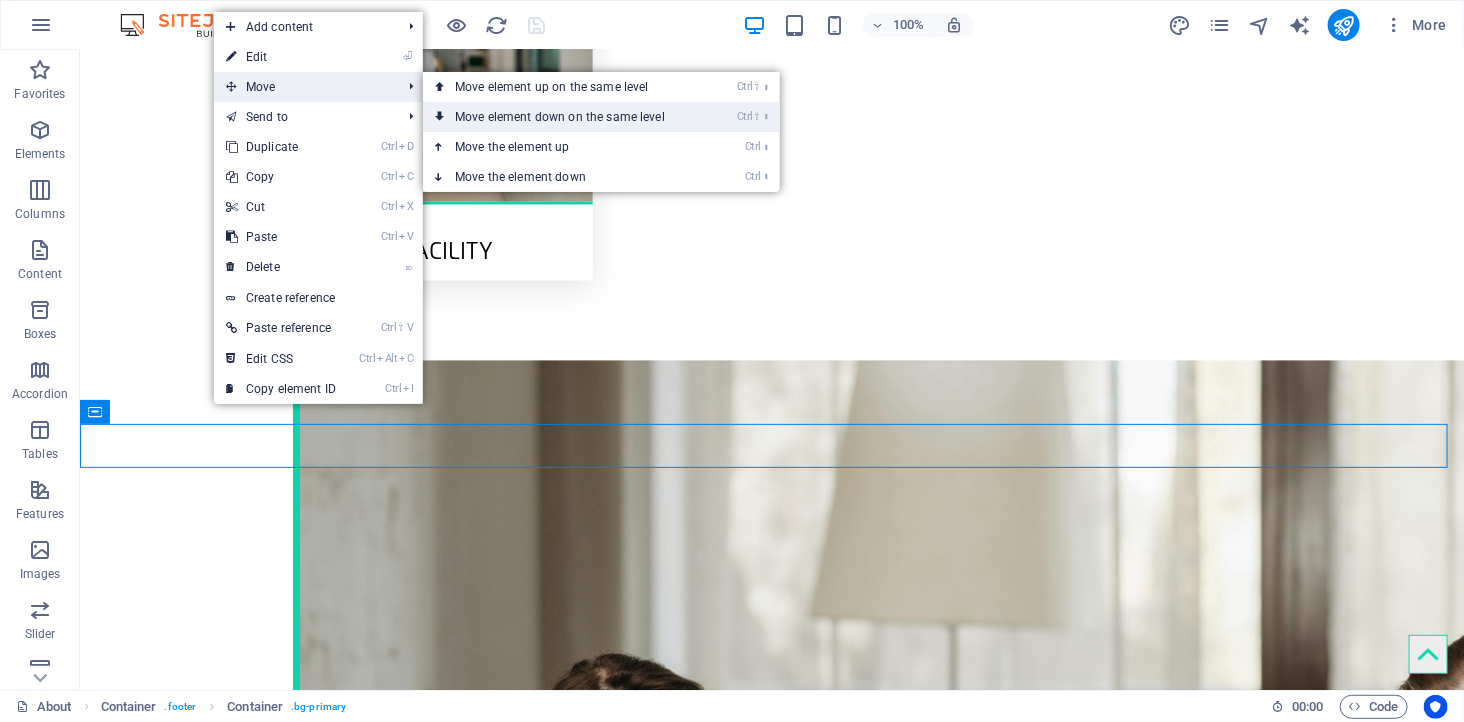 click on "Ctrl ⇧ ⬇  Move element down on the same level" at bounding box center [564, 117] 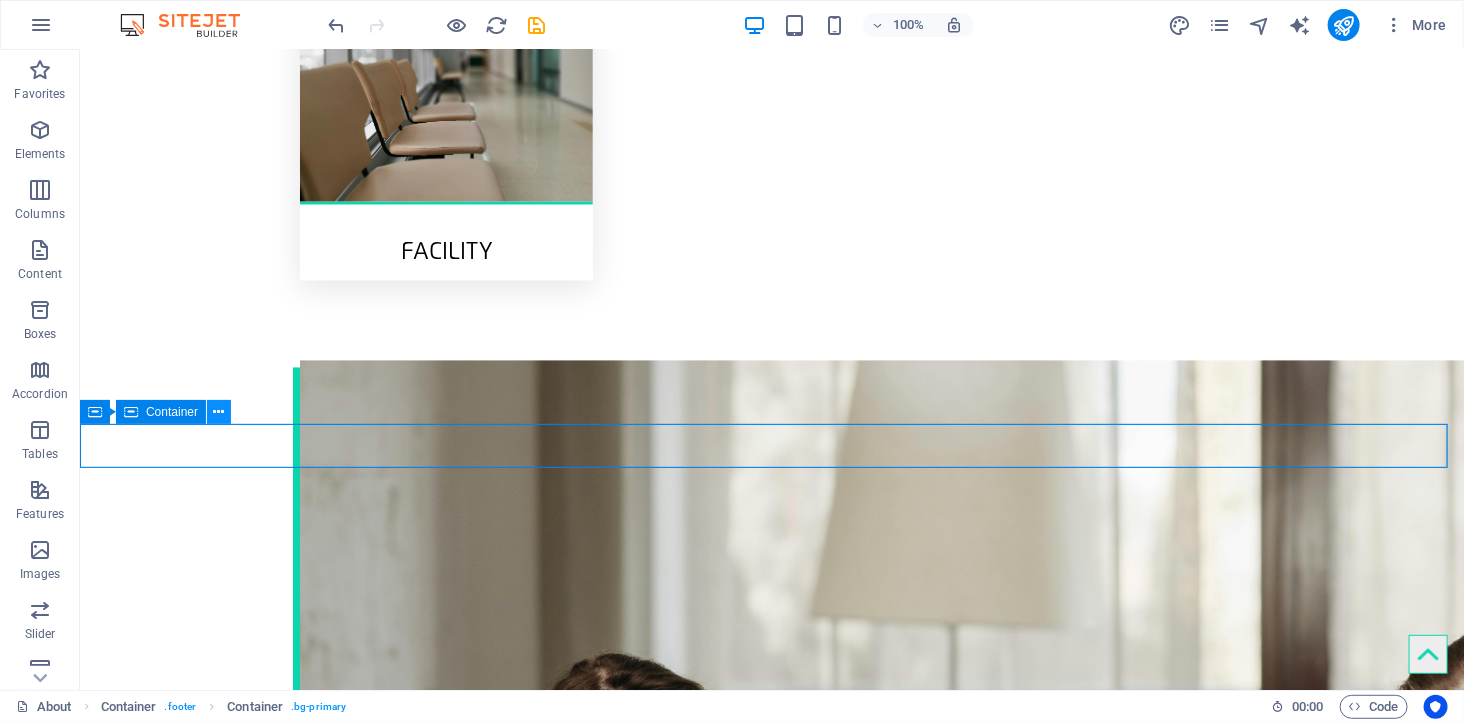 click at bounding box center [219, 412] 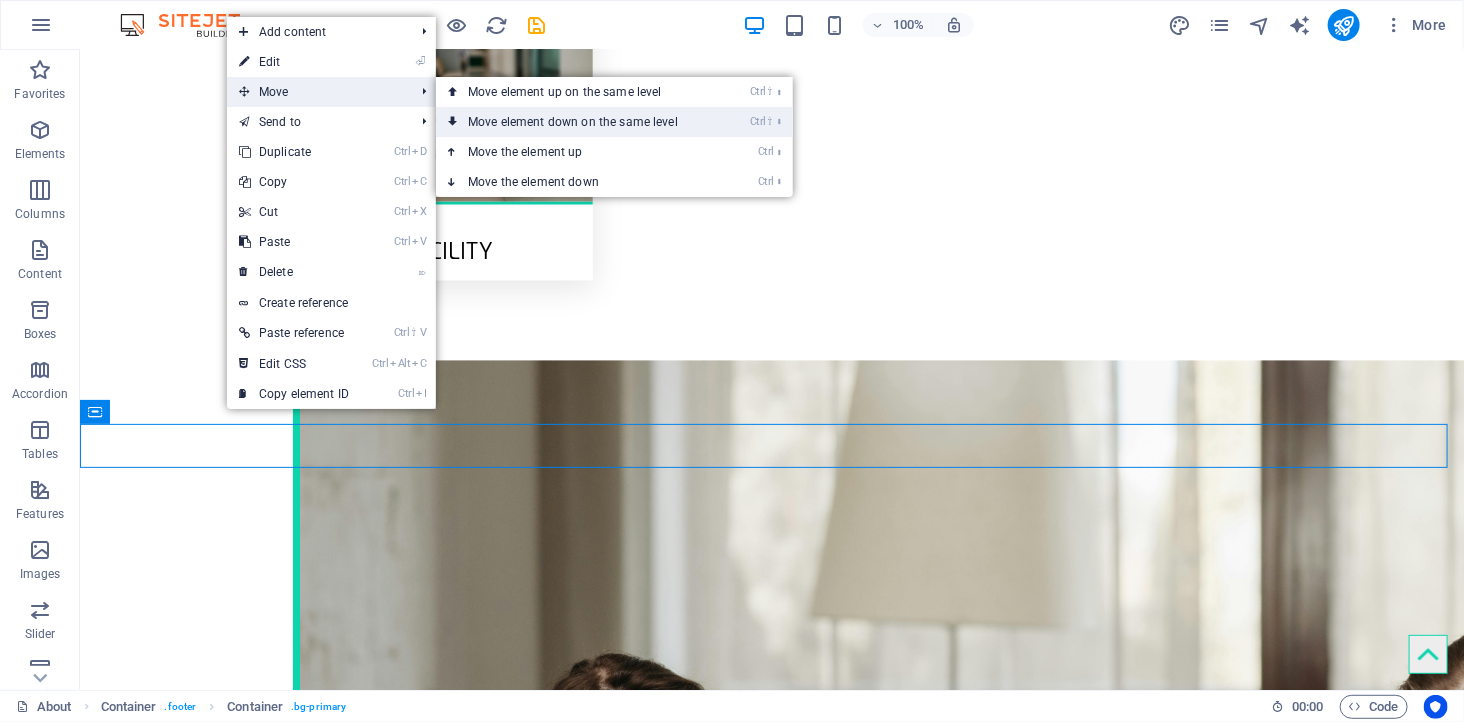 click on "Ctrl ⇧ ⬇  Move element down on the same level" at bounding box center [577, 122] 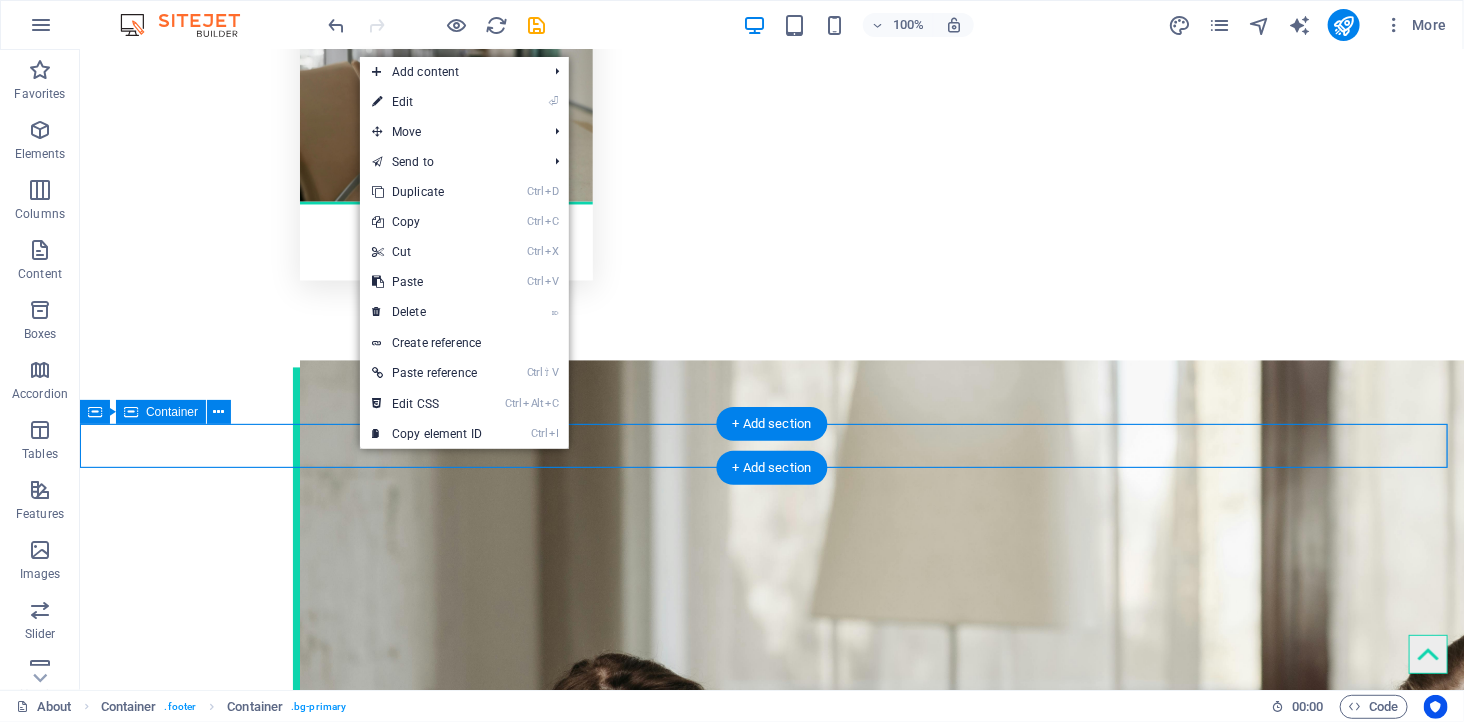 click on "[EMAIL] | Legal Notice | Privacy Policy" at bounding box center (771, 2404) 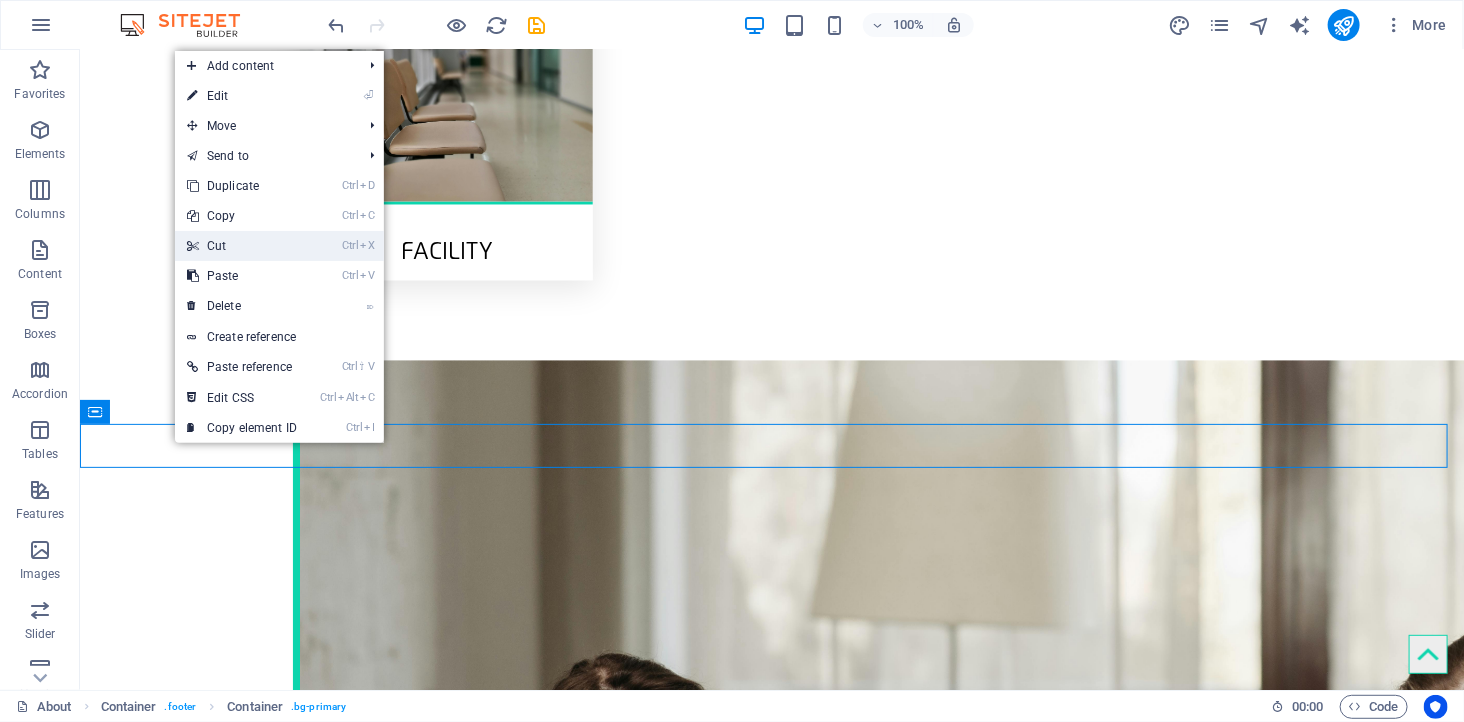 click on "Ctrl X  Cut" at bounding box center [242, 246] 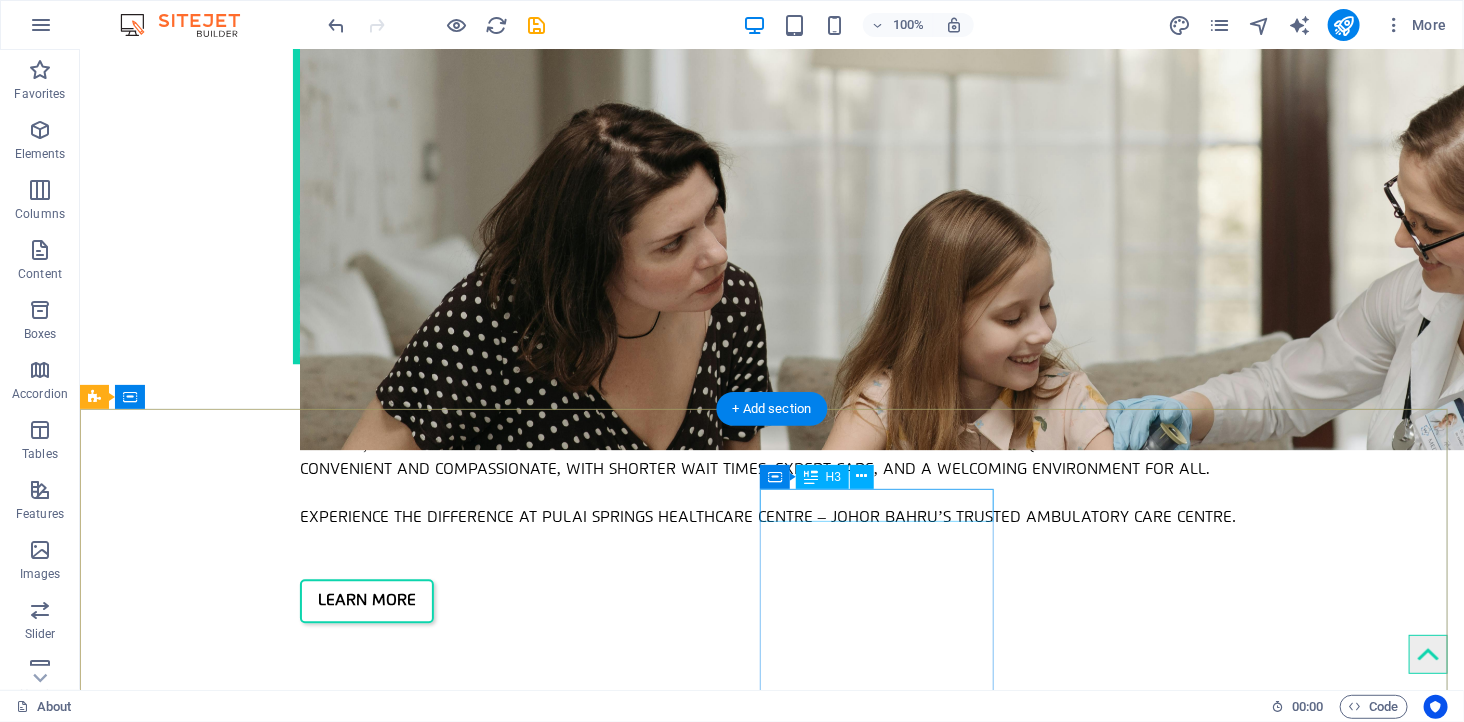 scroll, scrollTop: 2152, scrollLeft: 0, axis: vertical 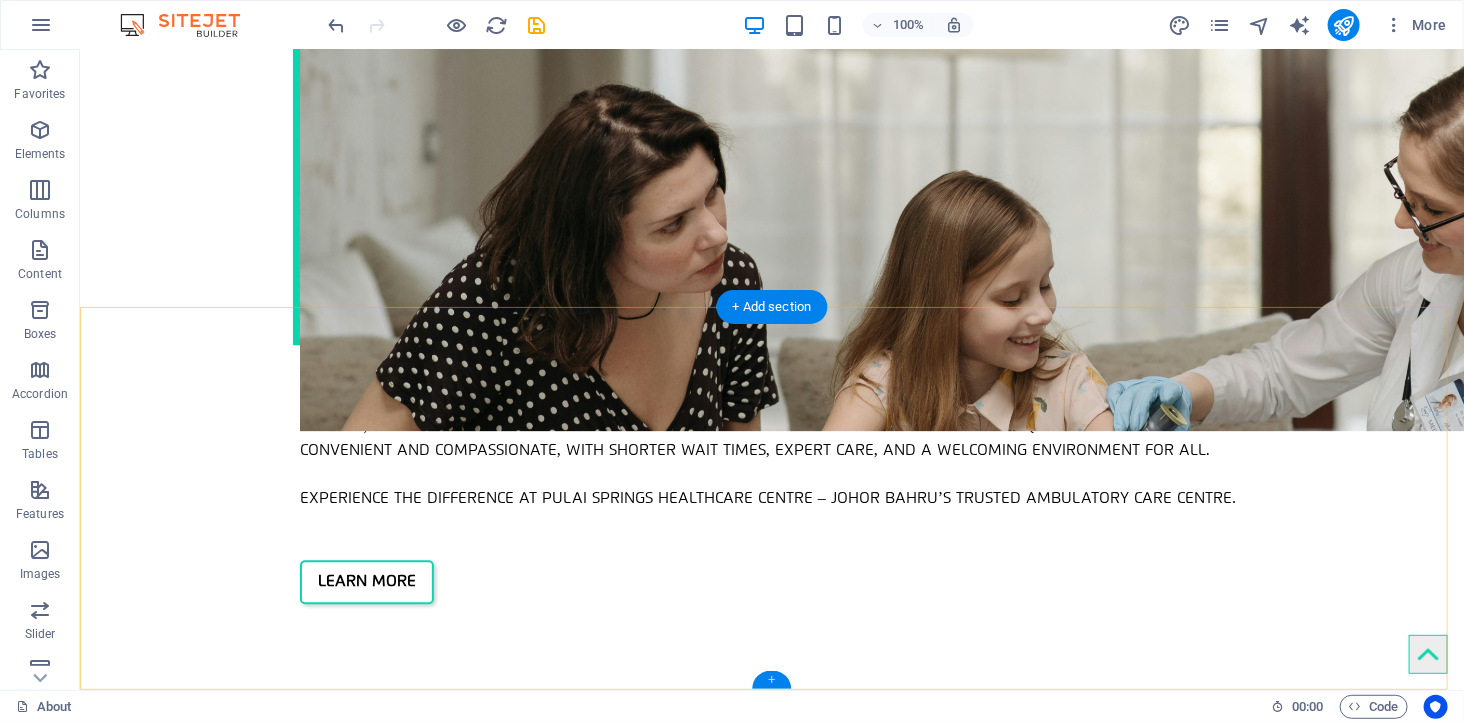 drag, startPoint x: 777, startPoint y: 678, endPoint x: 352, endPoint y: 626, distance: 428.16937 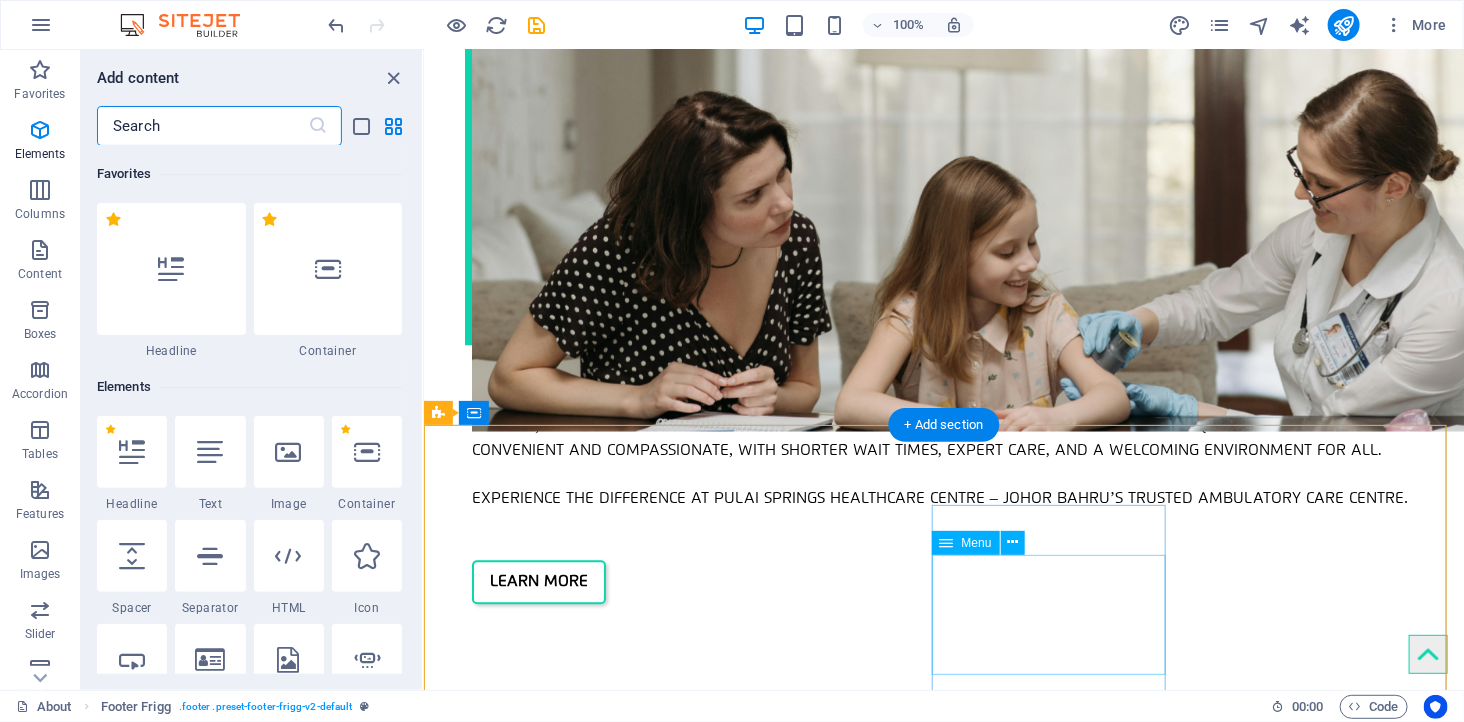 scroll, scrollTop: 2020, scrollLeft: 0, axis: vertical 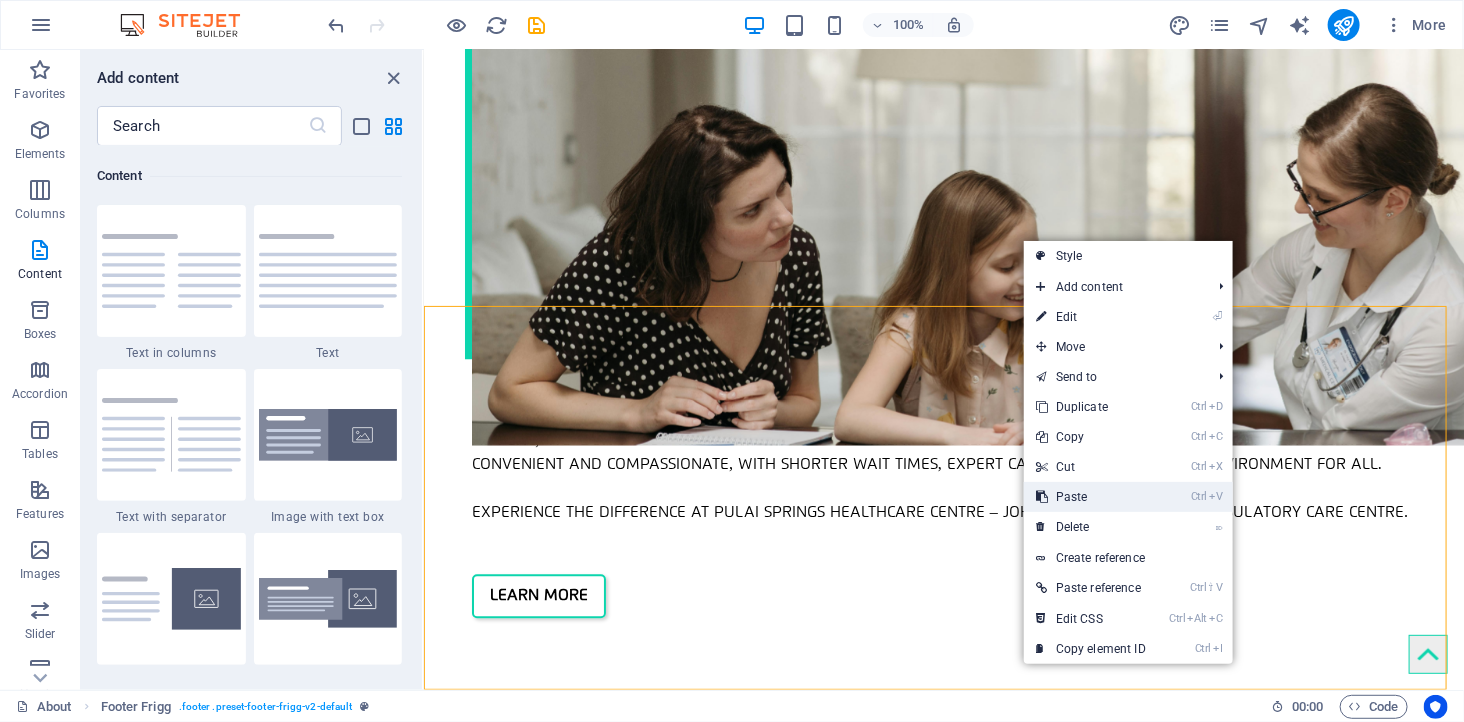 click on "Ctrl V  Paste" at bounding box center (1091, 497) 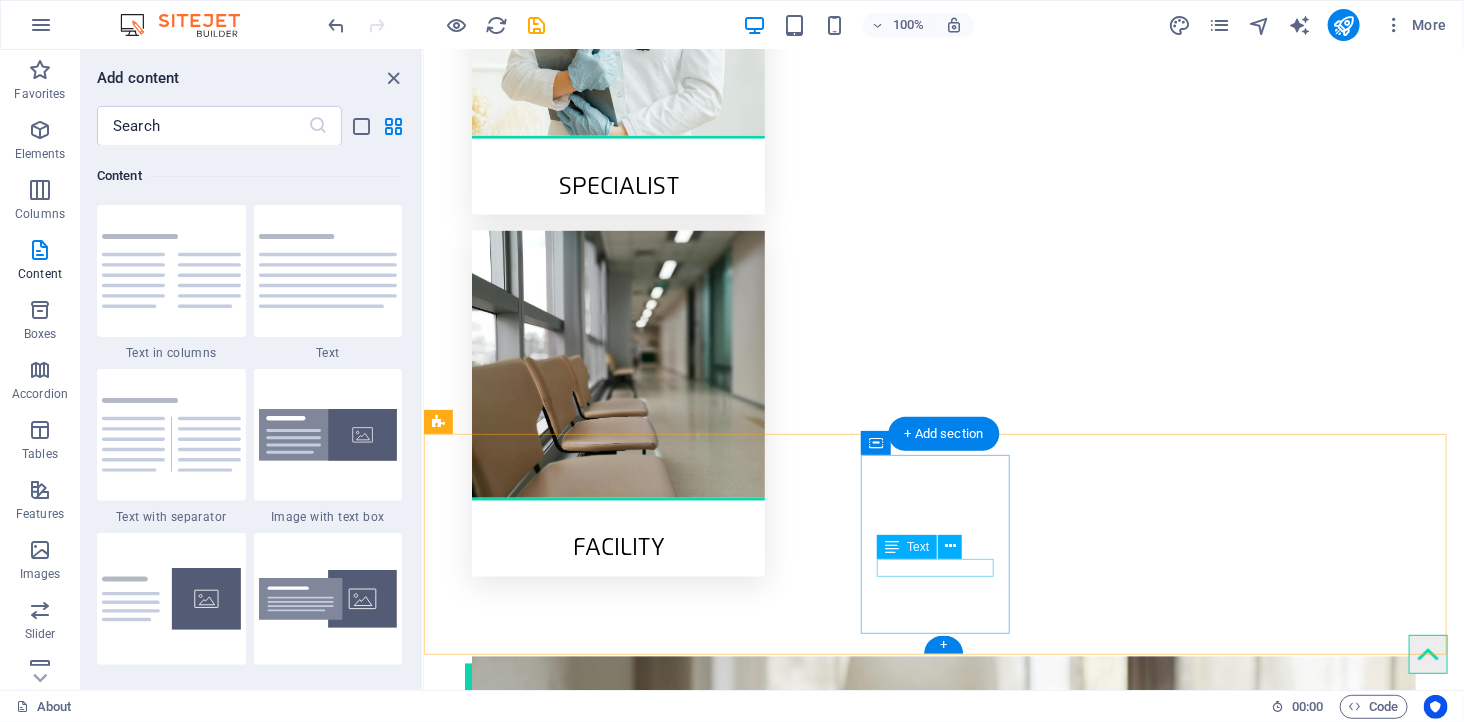 scroll, scrollTop: 1510, scrollLeft: 0, axis: vertical 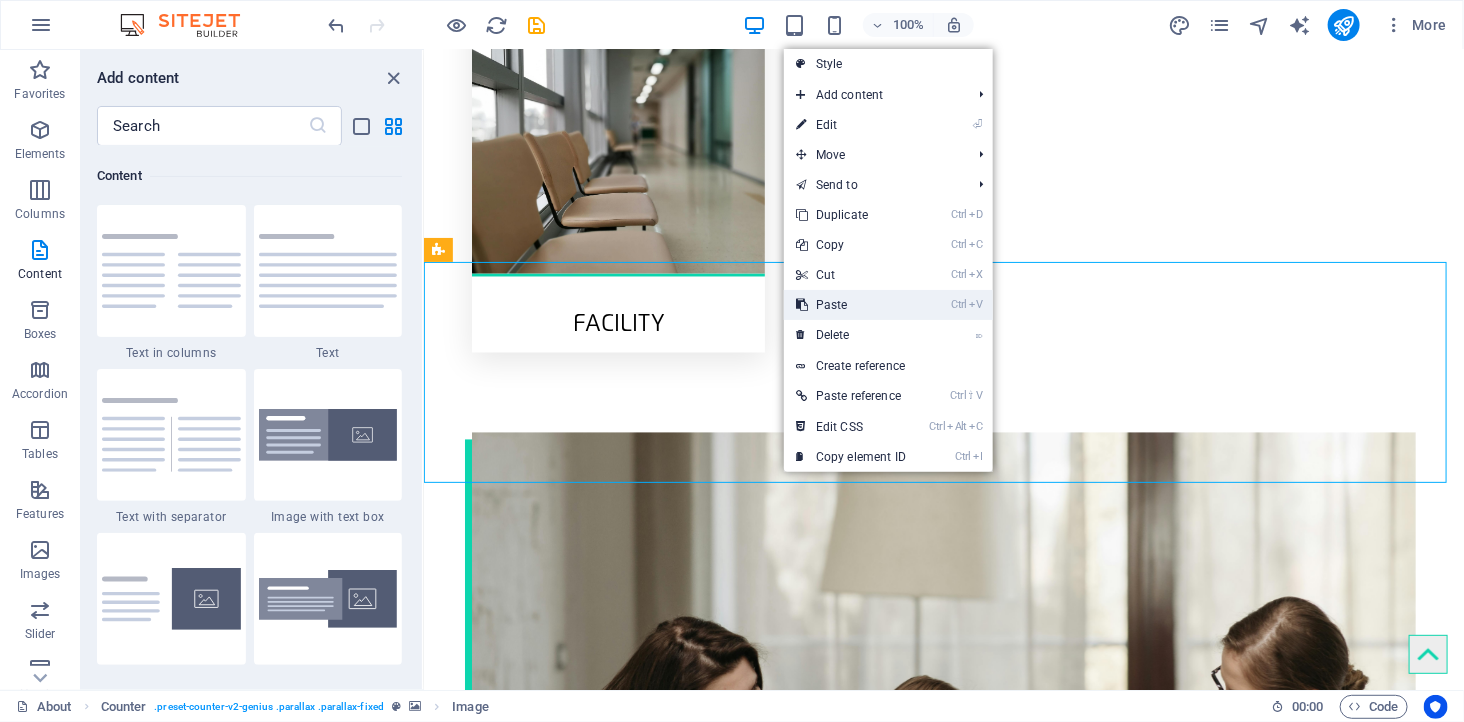 click on "Ctrl V  Paste" at bounding box center (851, 305) 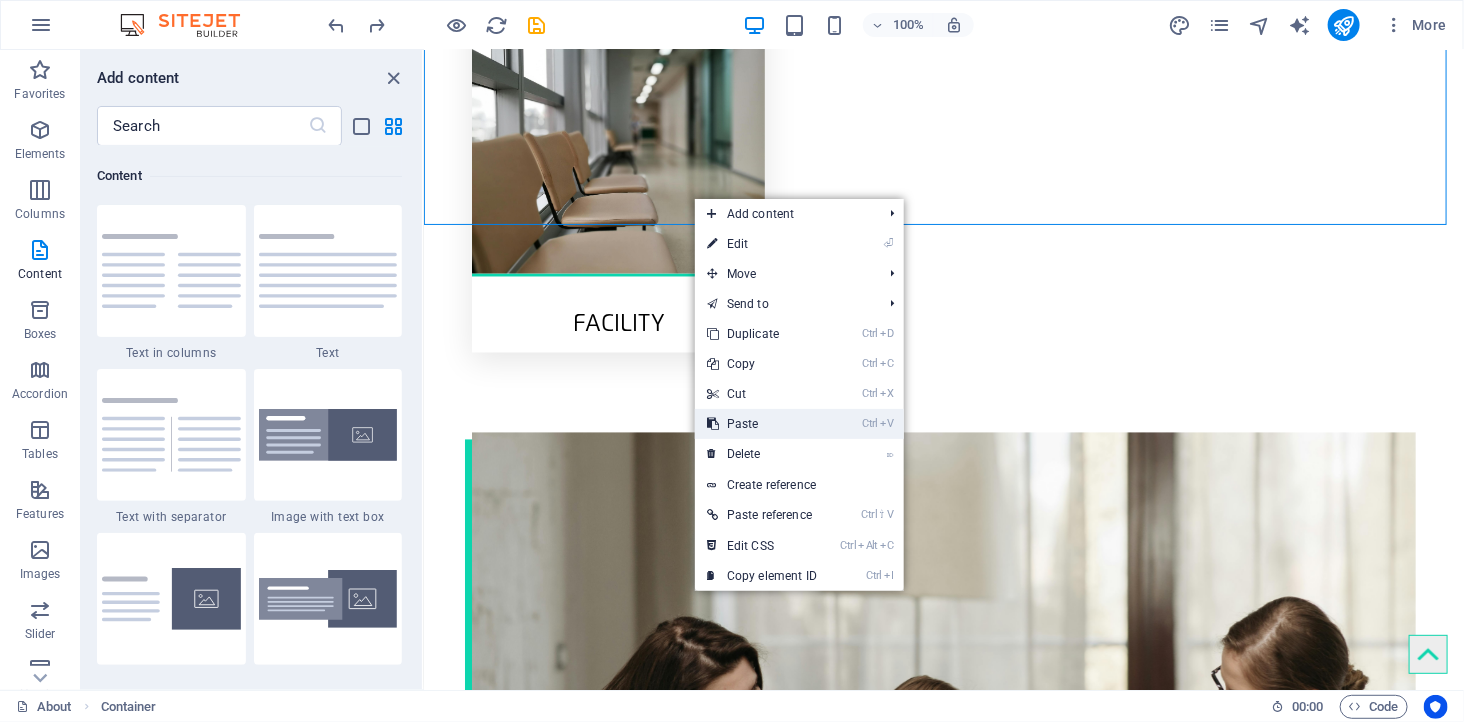 click on "Ctrl V  Paste" at bounding box center [762, 424] 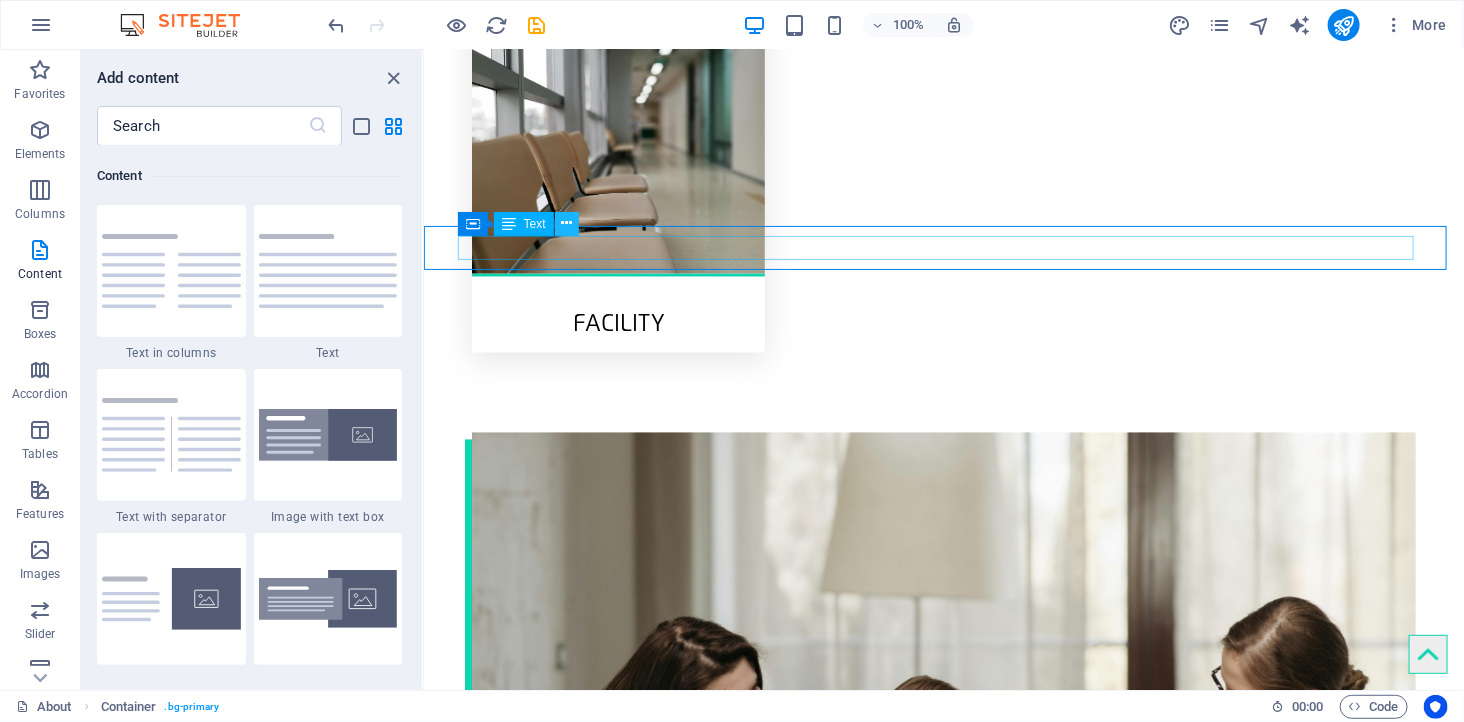 click at bounding box center (566, 223) 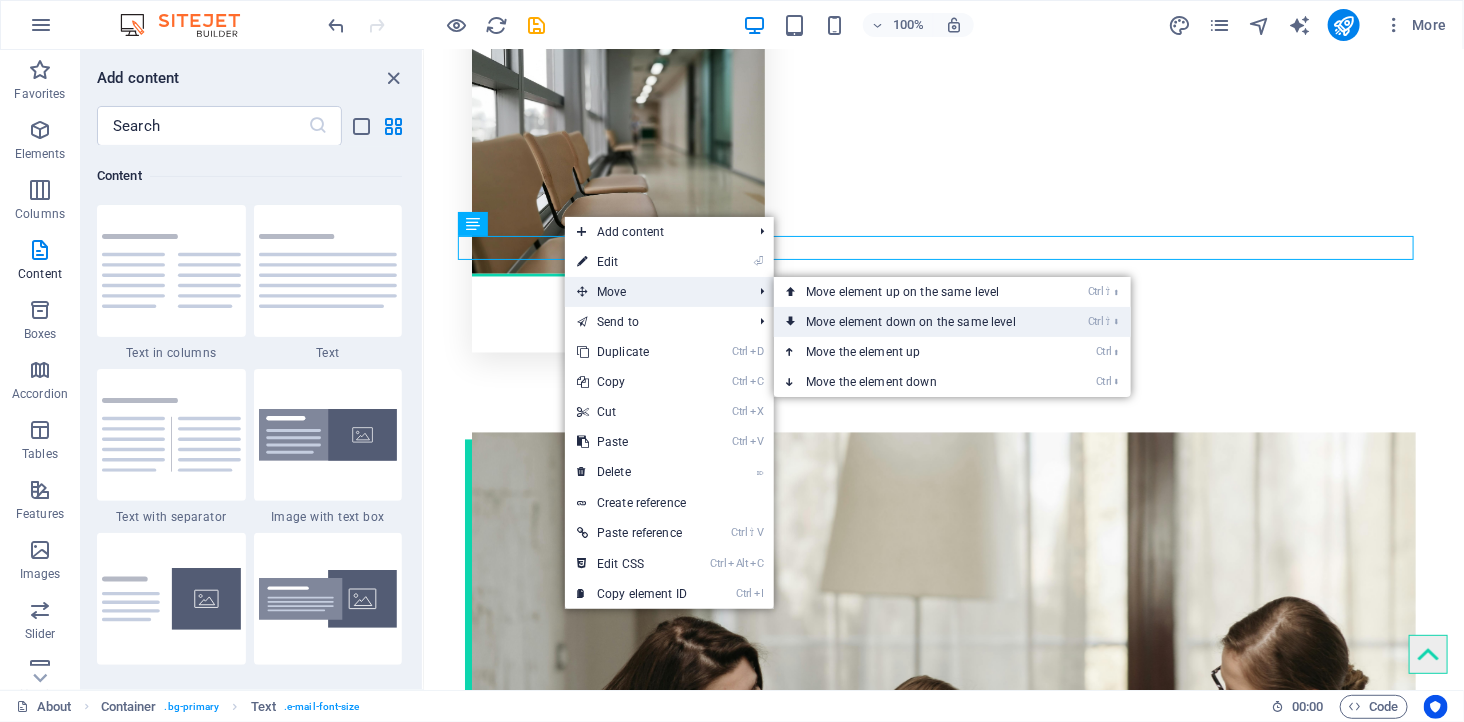click on "Ctrl ⇧ ⬇  Move element down on the same level" at bounding box center [915, 322] 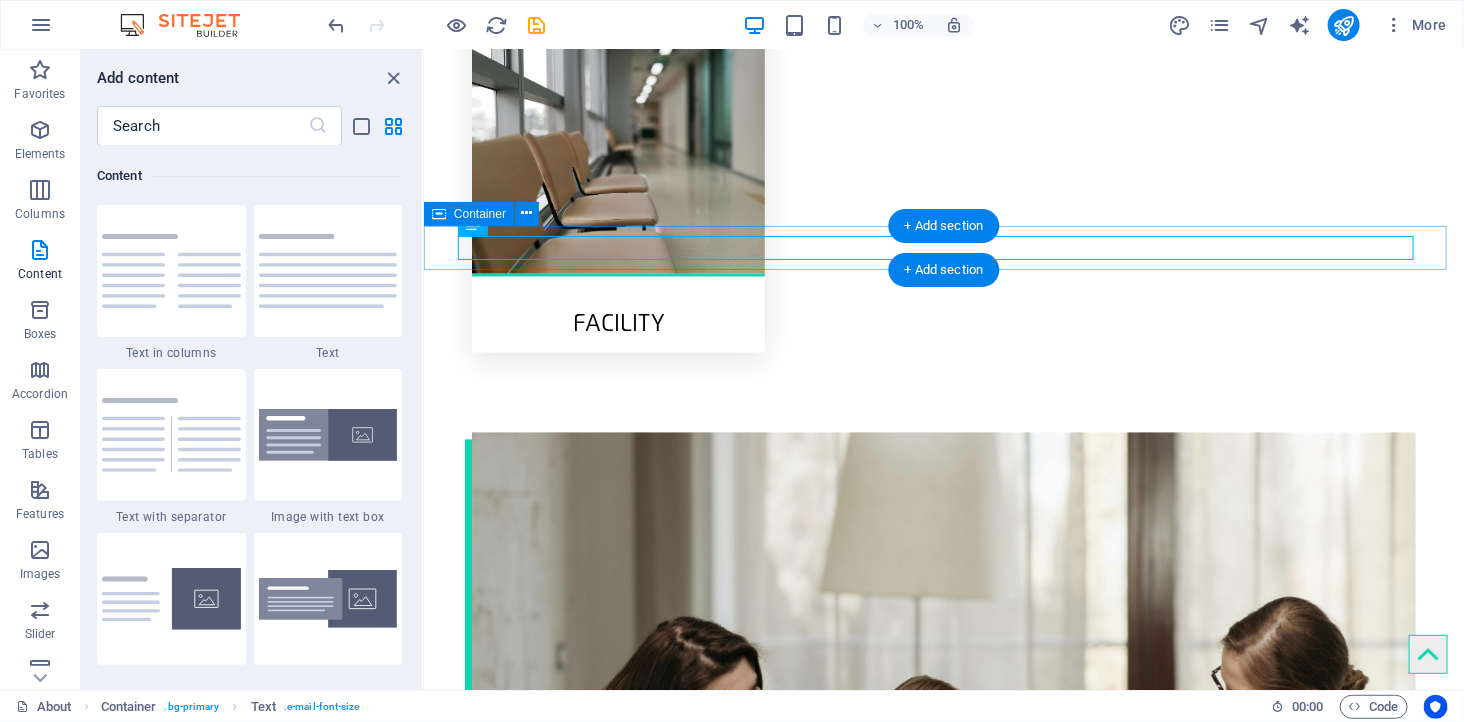 click on "[EMAIL] | Legal Notice | Privacy Policy" at bounding box center (943, 1427) 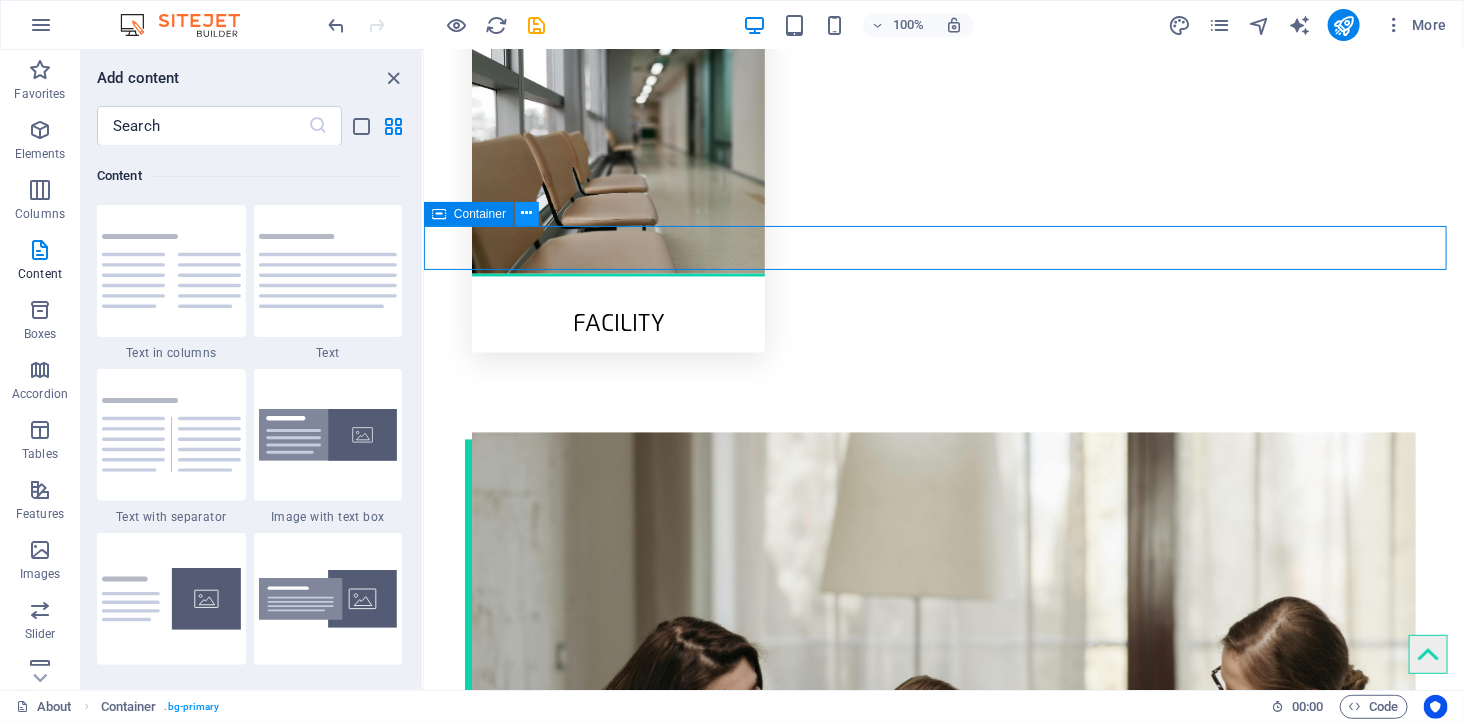 click at bounding box center [527, 213] 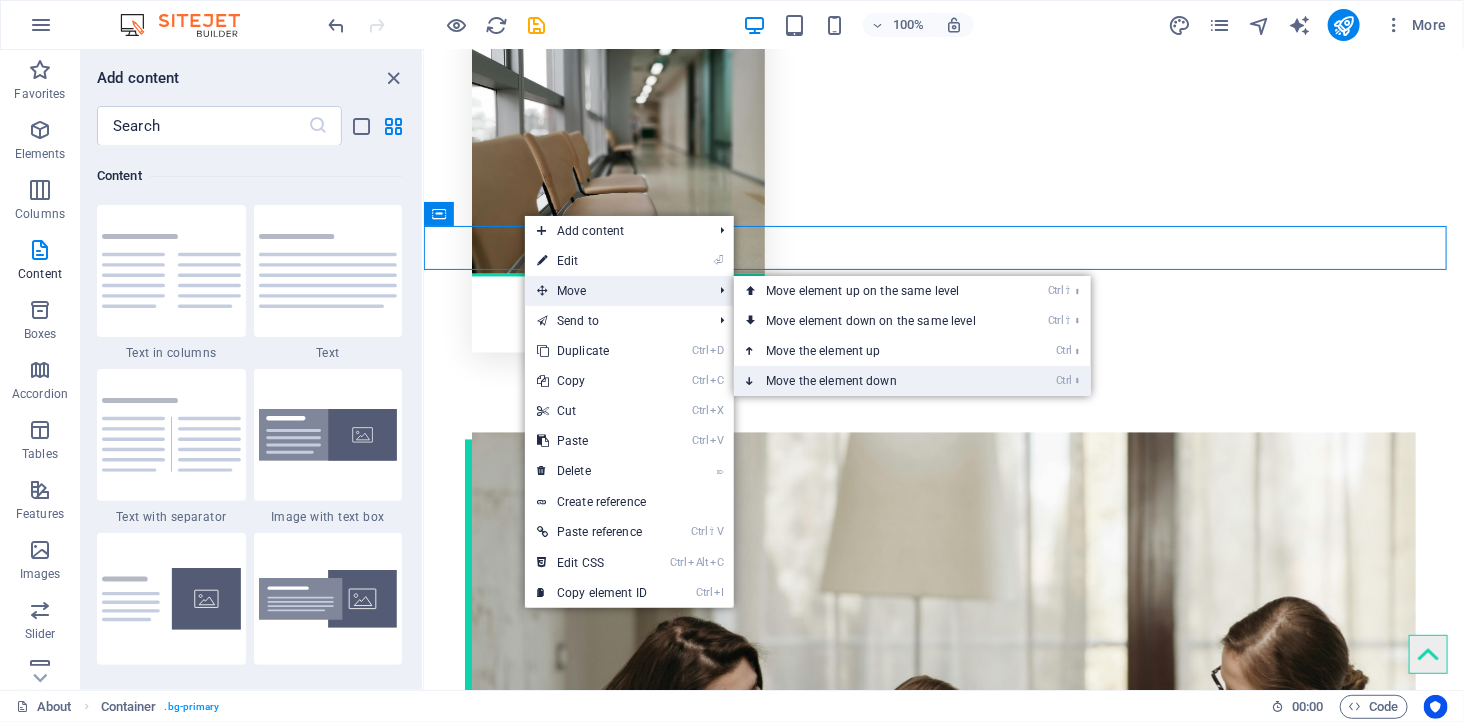 click on "Ctrl ⬇  Move the element down" at bounding box center [875, 381] 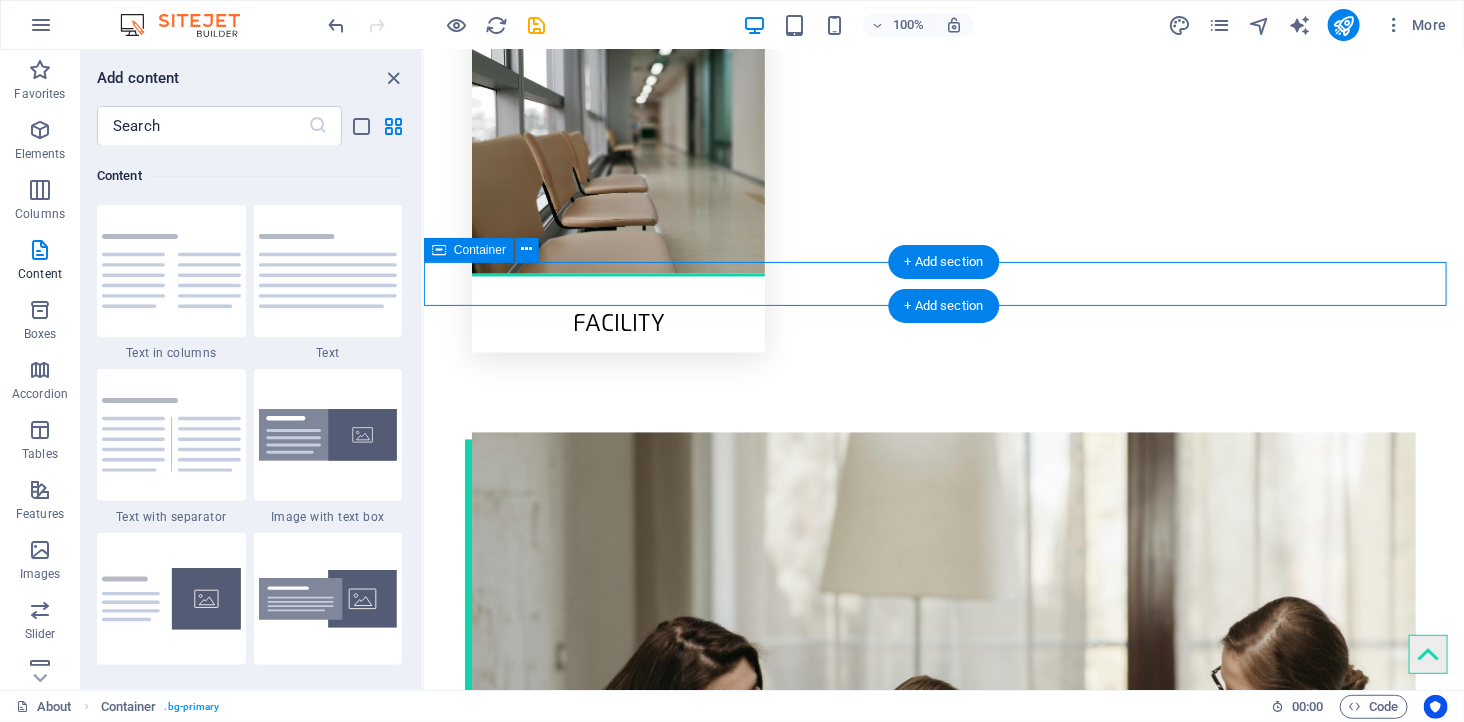 click on "[EMAIL] | Legal Notice | Privacy Policy" at bounding box center (943, 1464) 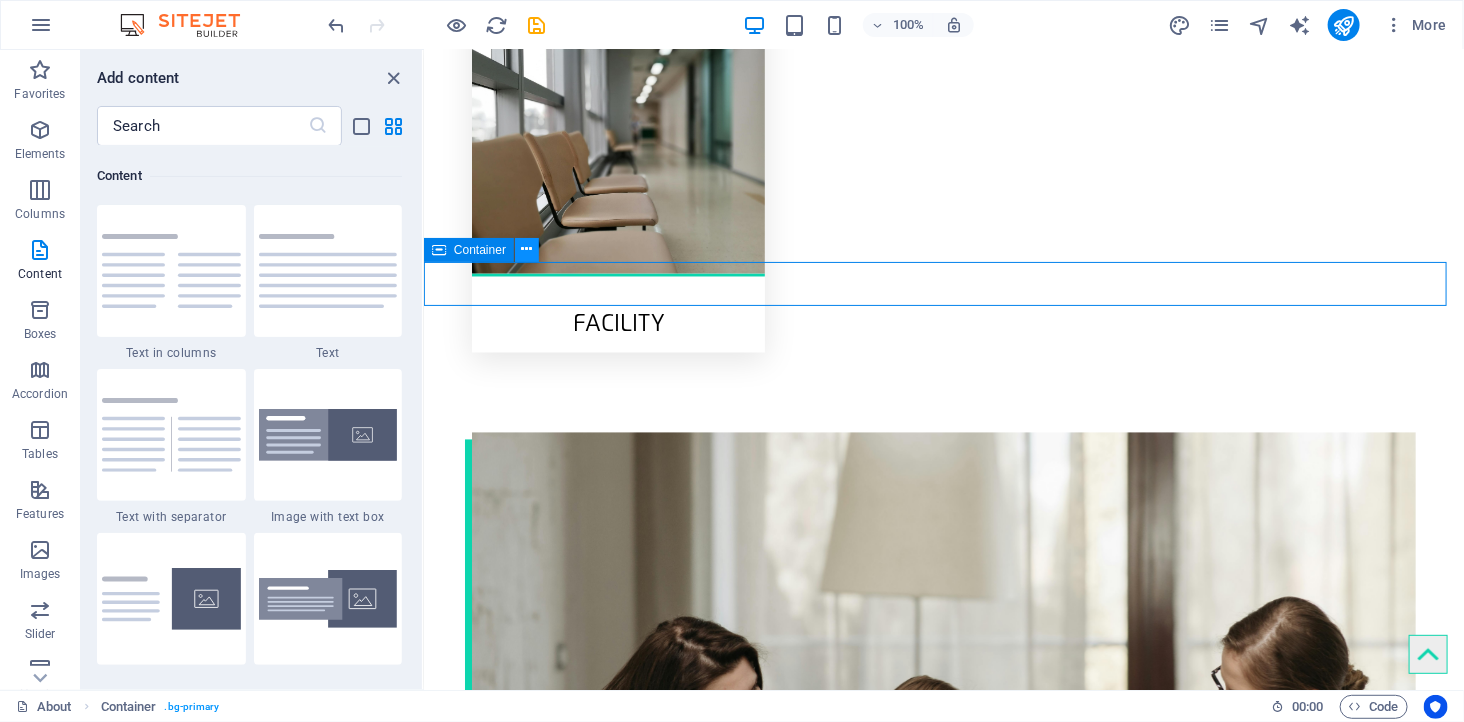 click at bounding box center [527, 249] 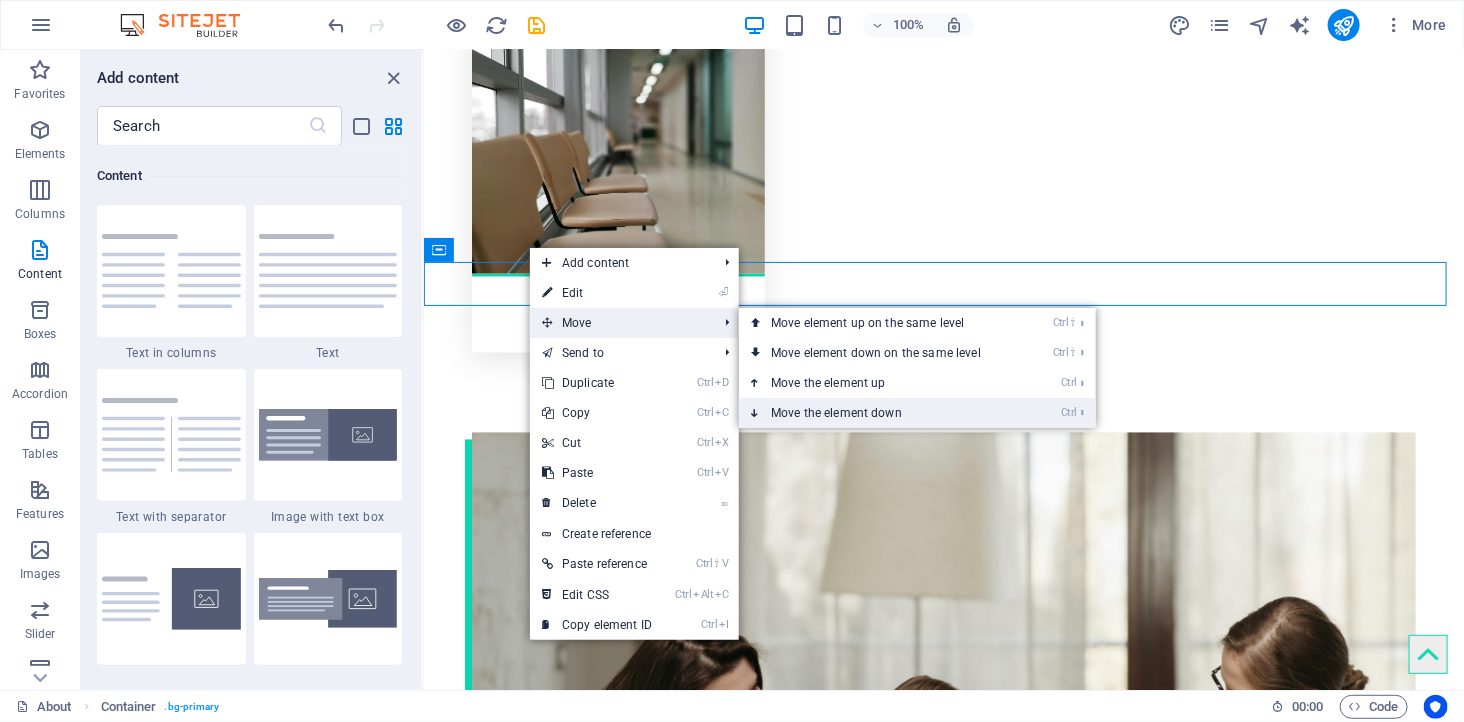 click on "Ctrl ⬇  Move the element down" at bounding box center [880, 413] 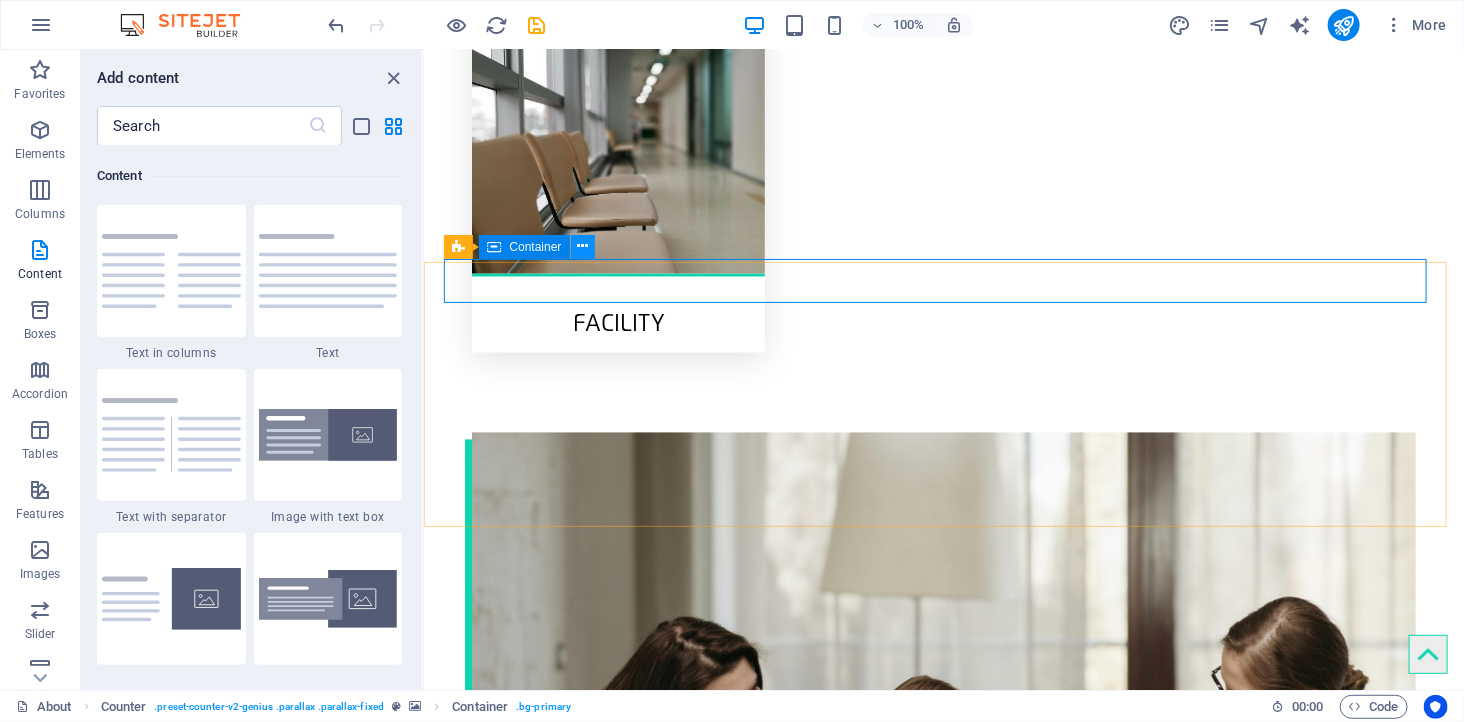 click at bounding box center [582, 246] 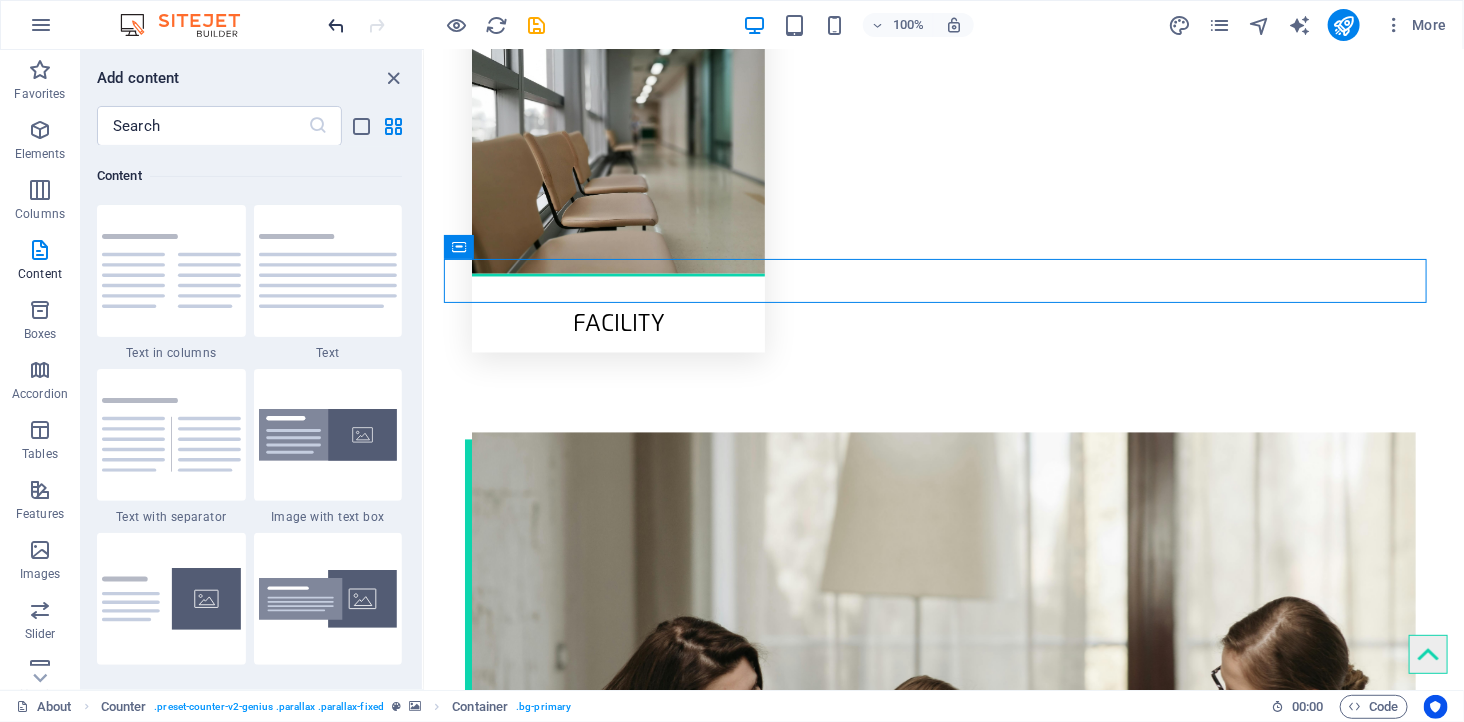 click at bounding box center [337, 25] 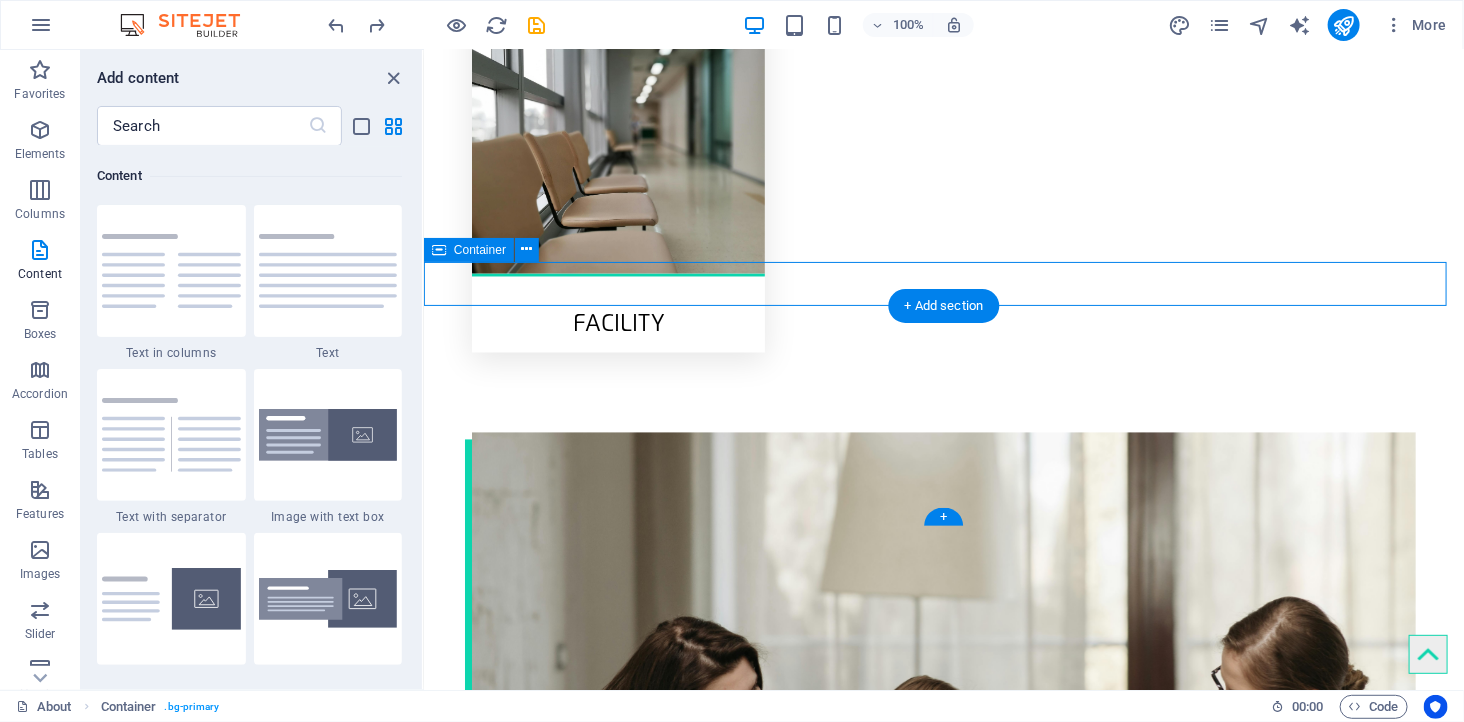 click on "[EMAIL] | Legal Notice | Privacy Policy" at bounding box center [943, 1464] 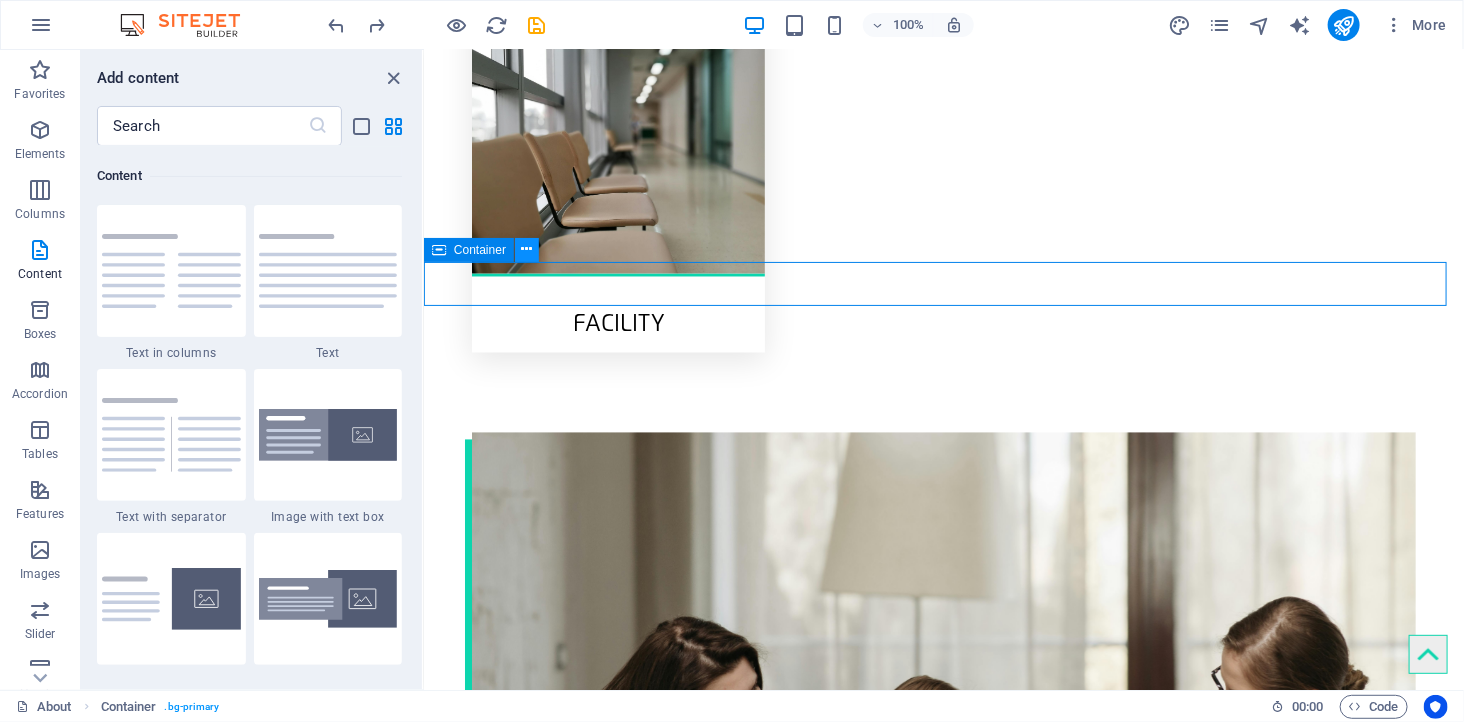 click at bounding box center (527, 249) 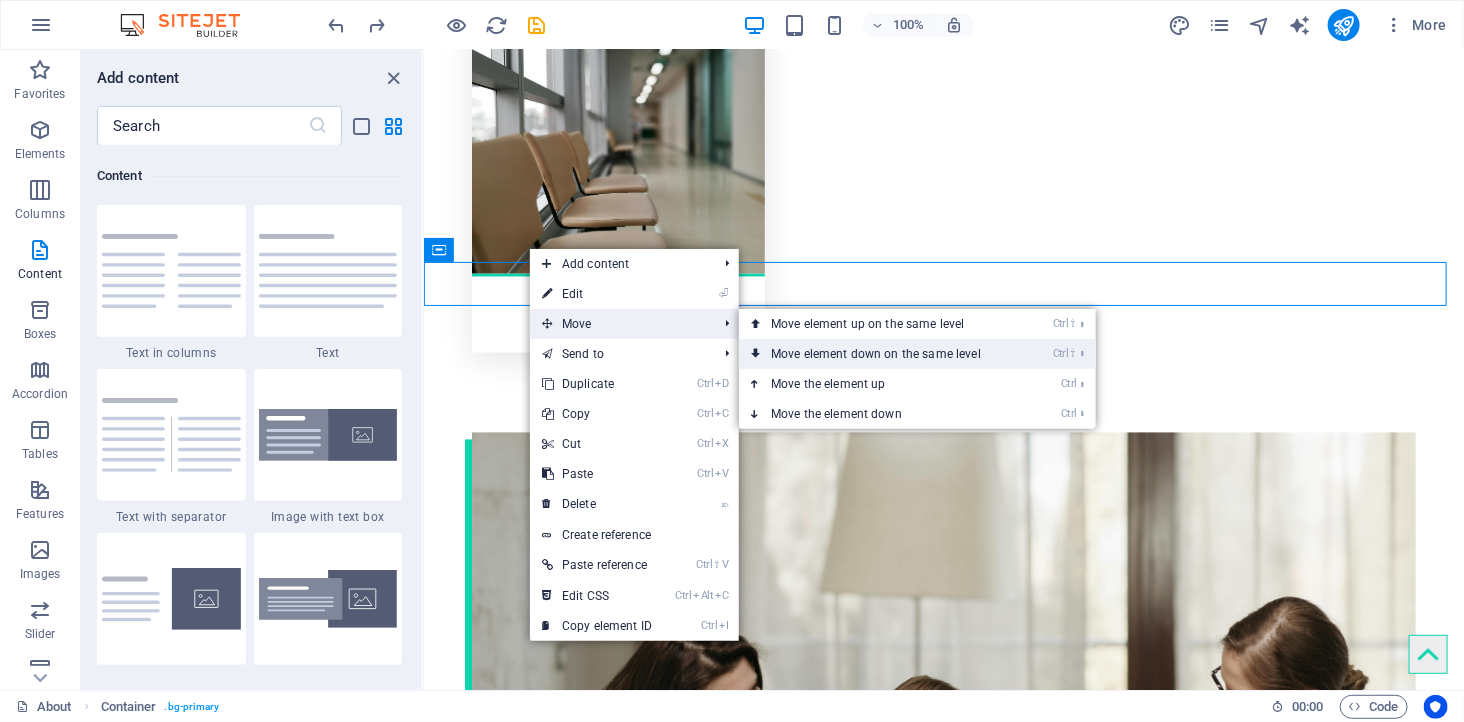 click on "Ctrl ⇧ ⬇  Move element down on the same level" at bounding box center (880, 354) 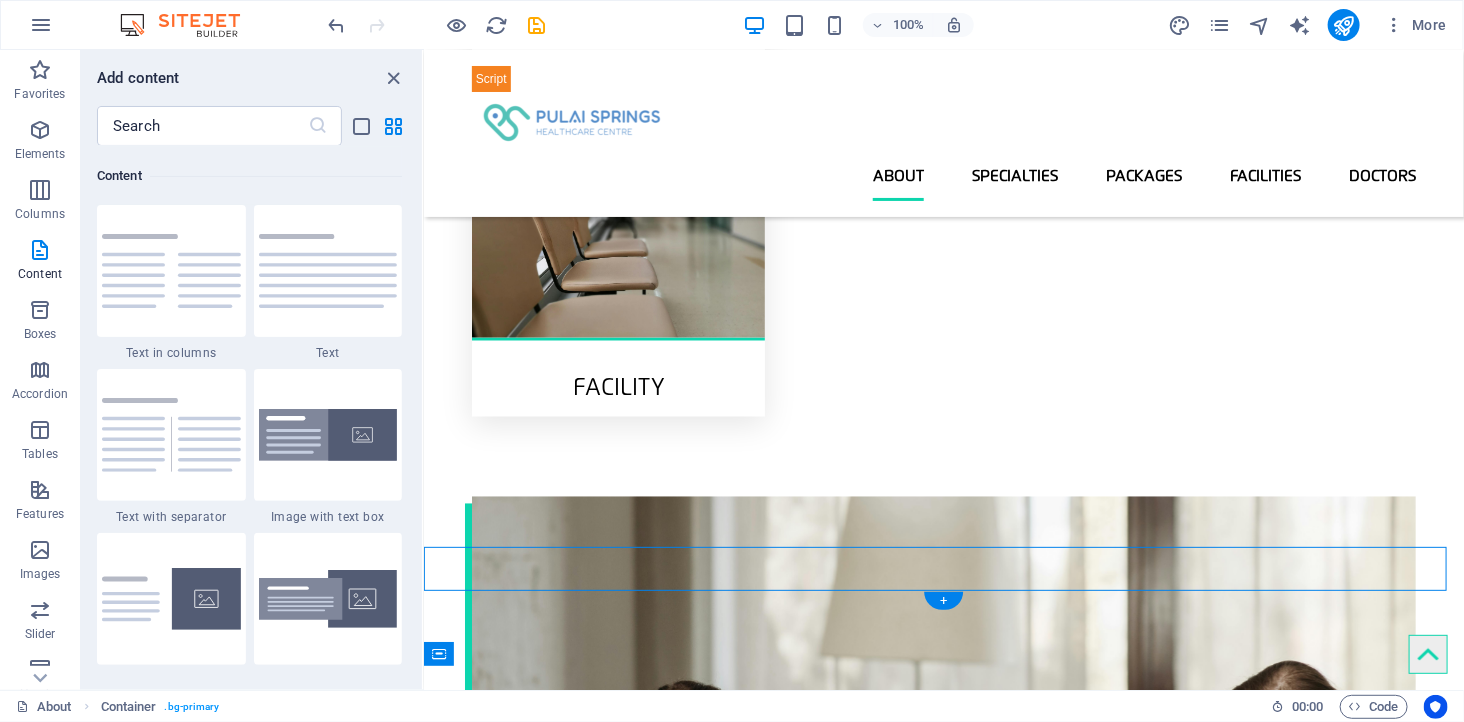 scroll, scrollTop: 1287, scrollLeft: 0, axis: vertical 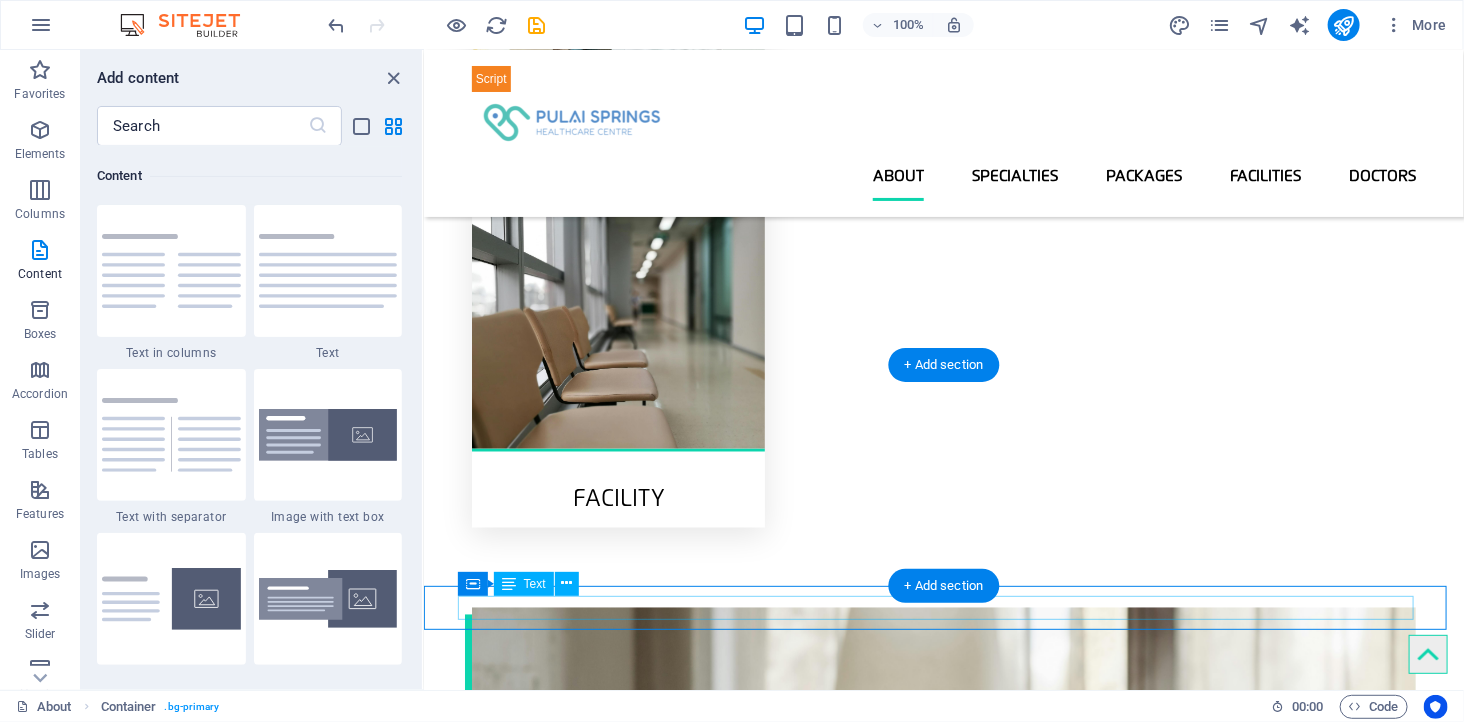 click on "[EMAIL] | Legal Notice | Privacy Policy" at bounding box center (943, 2637) 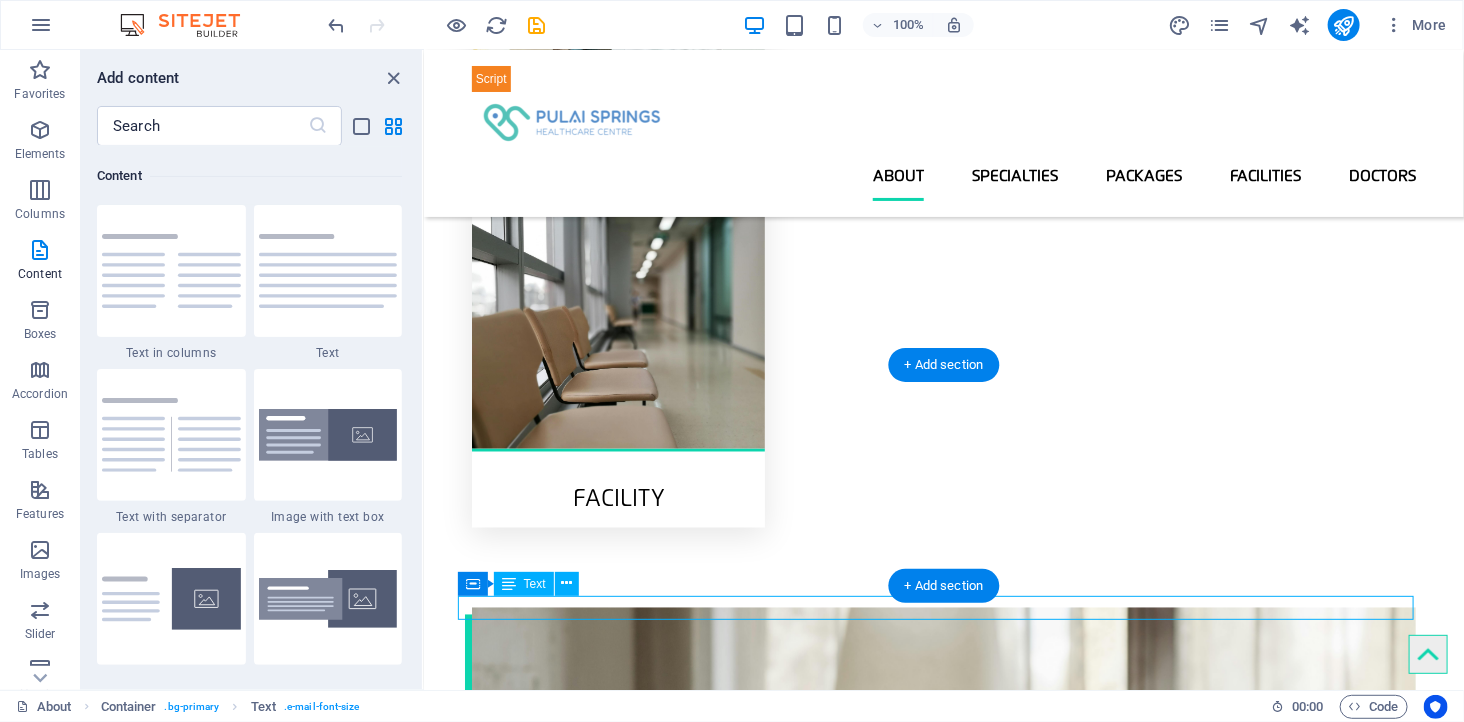 click on "[EMAIL] | Legal Notice | Privacy Policy" at bounding box center [943, 2637] 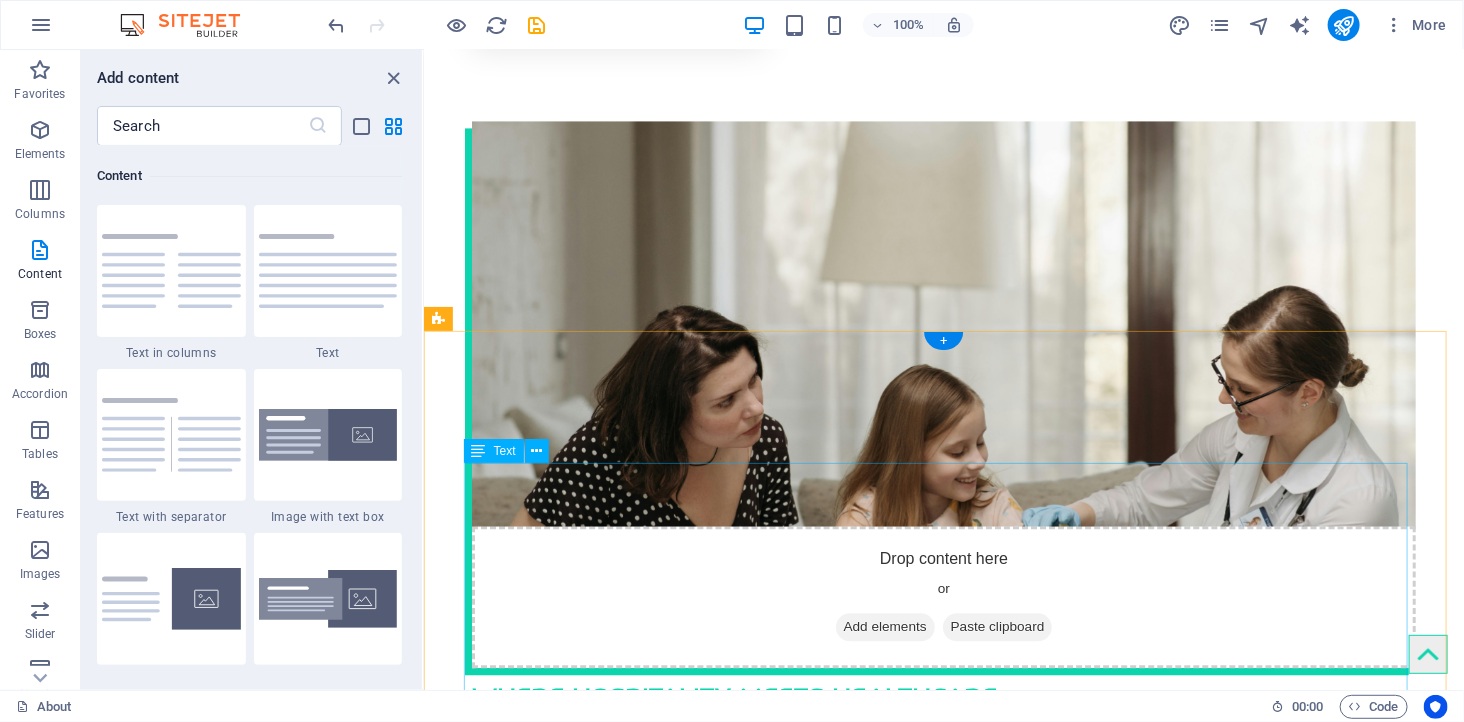 scroll, scrollTop: 1843, scrollLeft: 0, axis: vertical 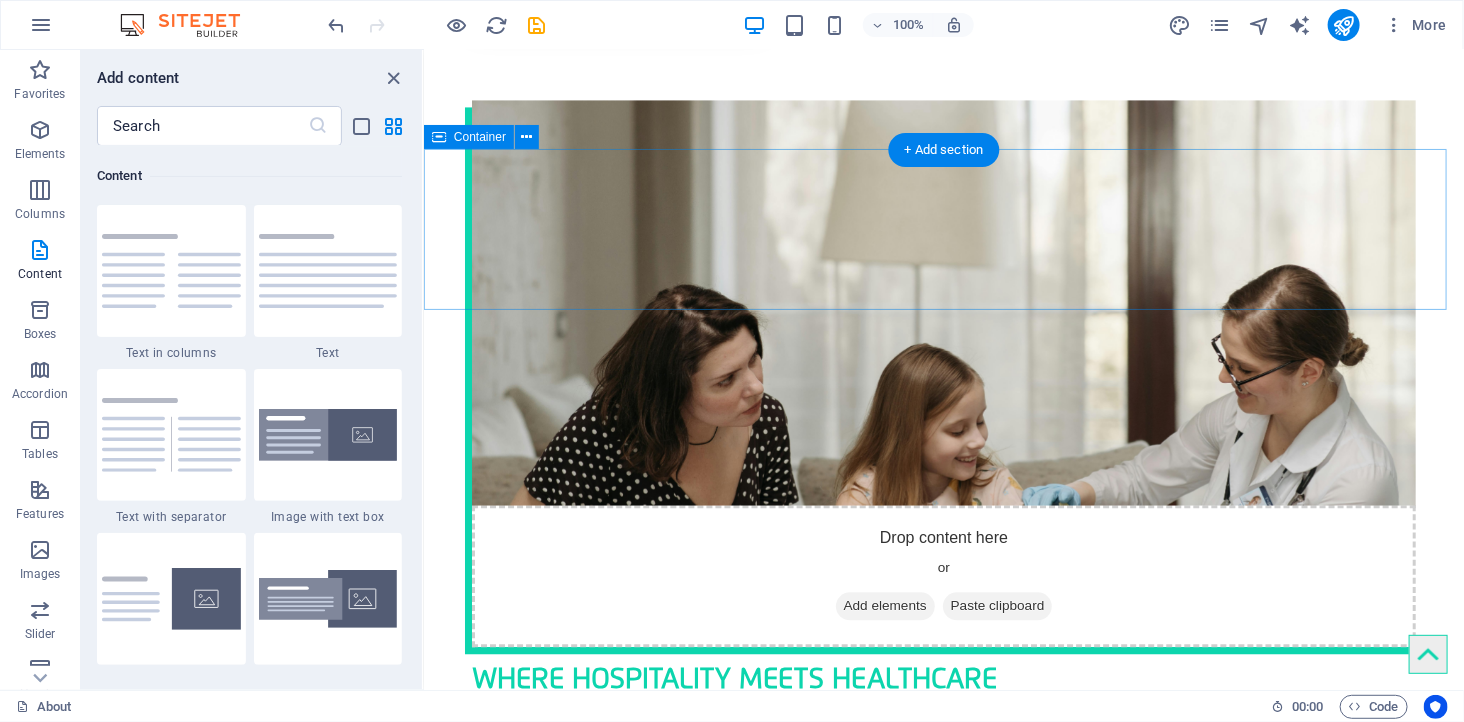 click on "Drop content here or  Add elements  Paste clipboard" at bounding box center [943, 2188] 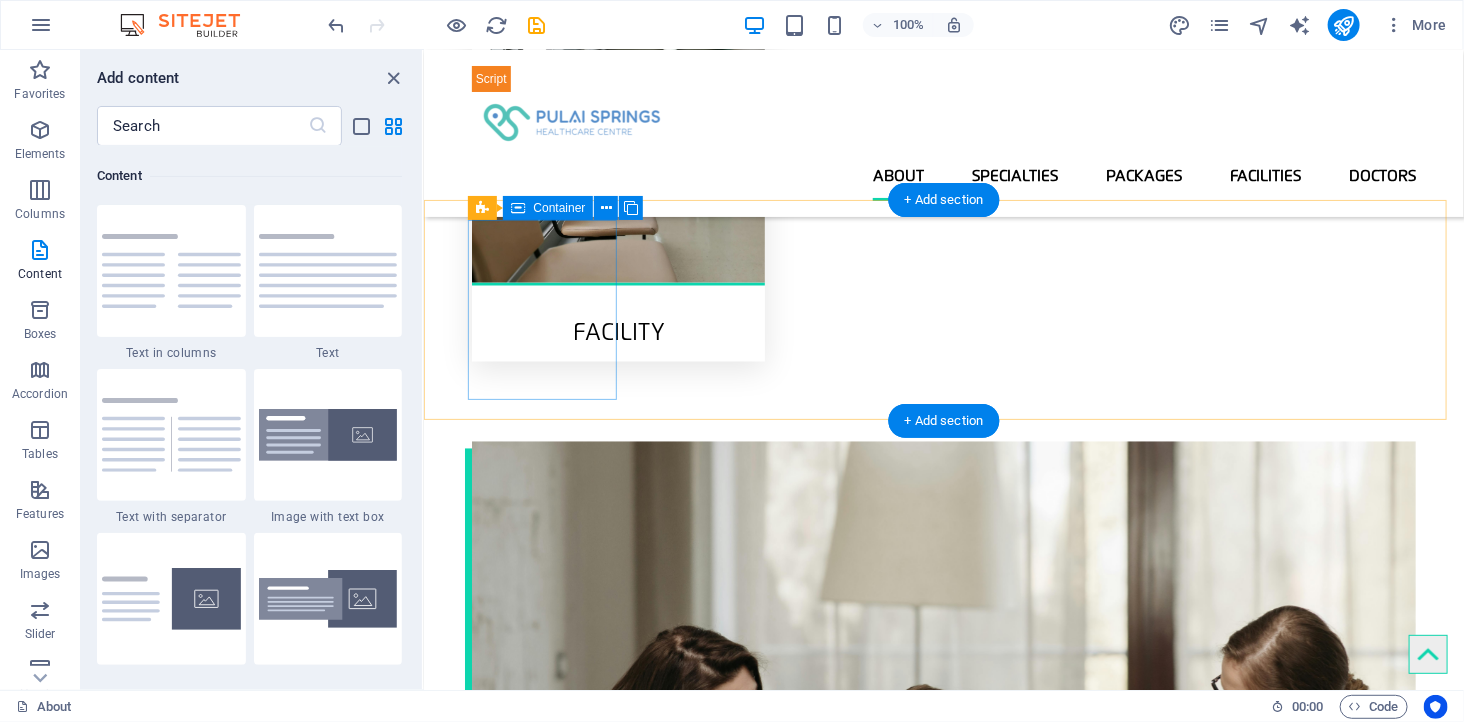 scroll, scrollTop: 1340, scrollLeft: 0, axis: vertical 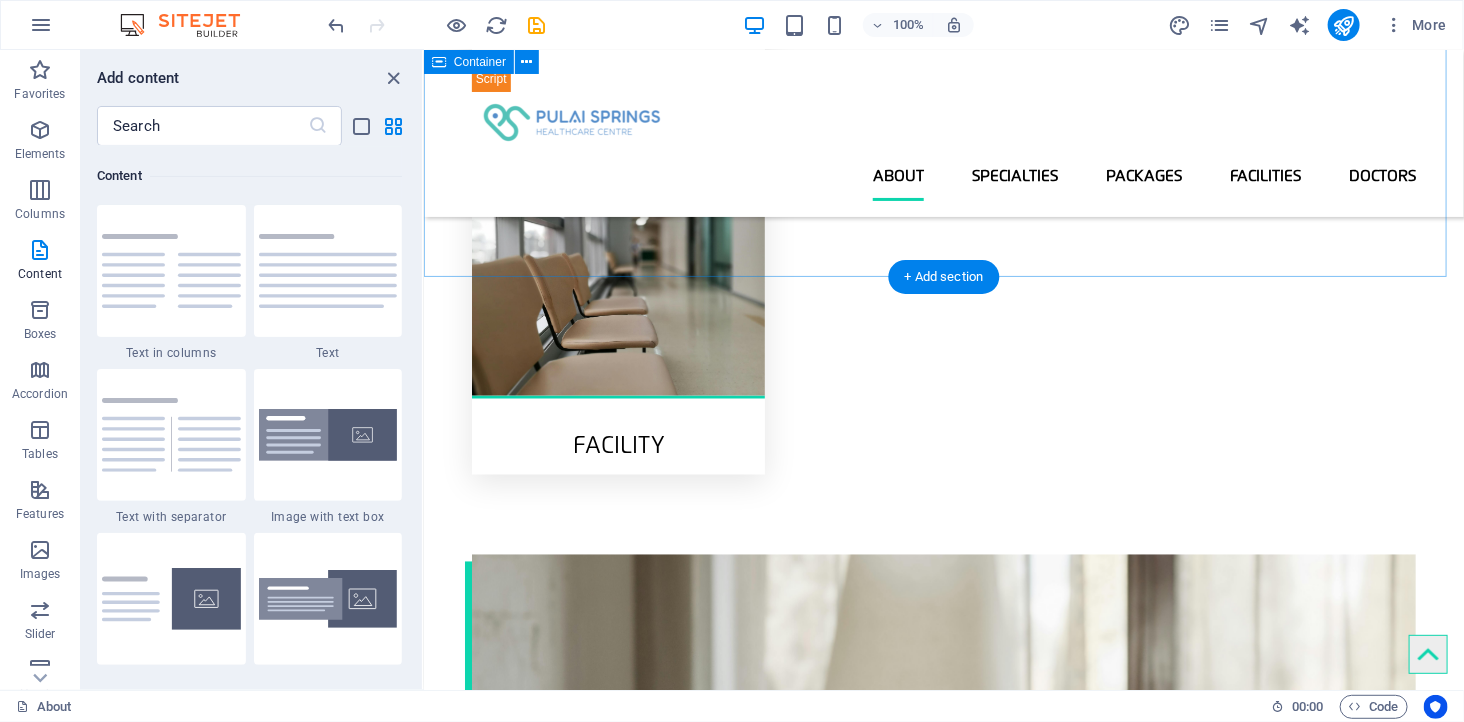 click on "HEALTH PACKAGES SPECIALIST FACILITY Drop content here or  Add elements  Paste clipboard Where Hospitality Meets Healthcare At PSHC, we don’t just treat symptoms – we treat people. Our mission is to make quality healthcare more convenient and compassionate, with shorter wait times, expert care, and a welcoming environment for all. Experience the difference at Pulai Springs Healthcare Centre – Johor Bahru’s trusted Ambulatory Care Centre. Learn more" at bounding box center (943, 425) 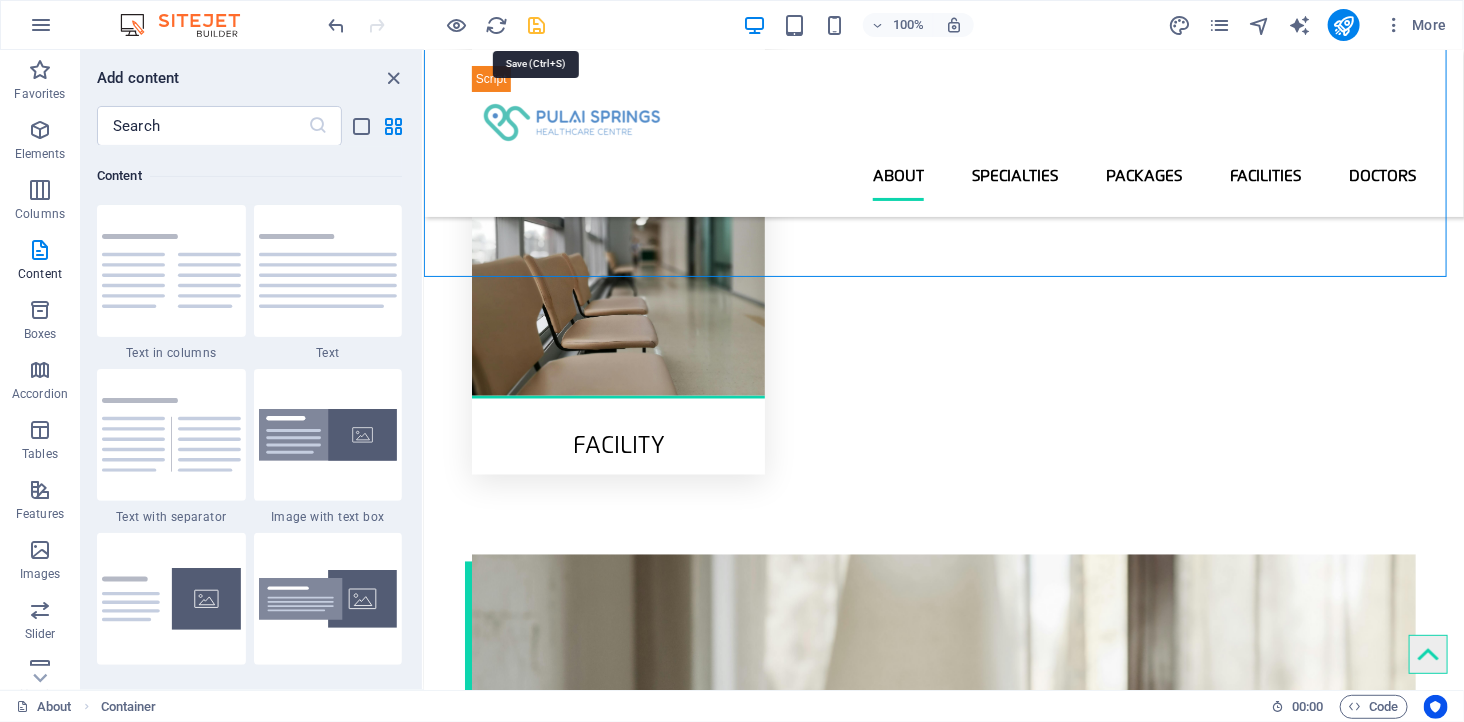 click at bounding box center [537, 25] 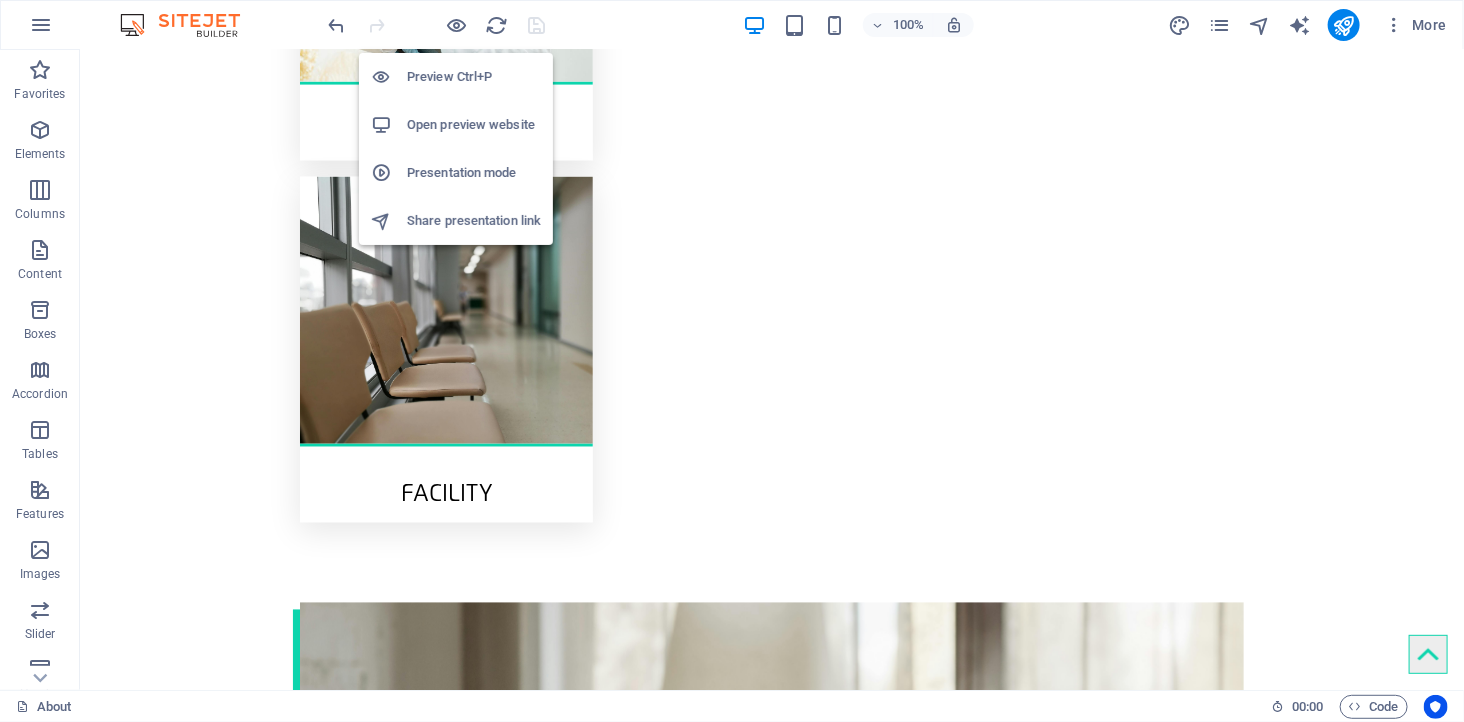 click on "Open preview website" at bounding box center (474, 125) 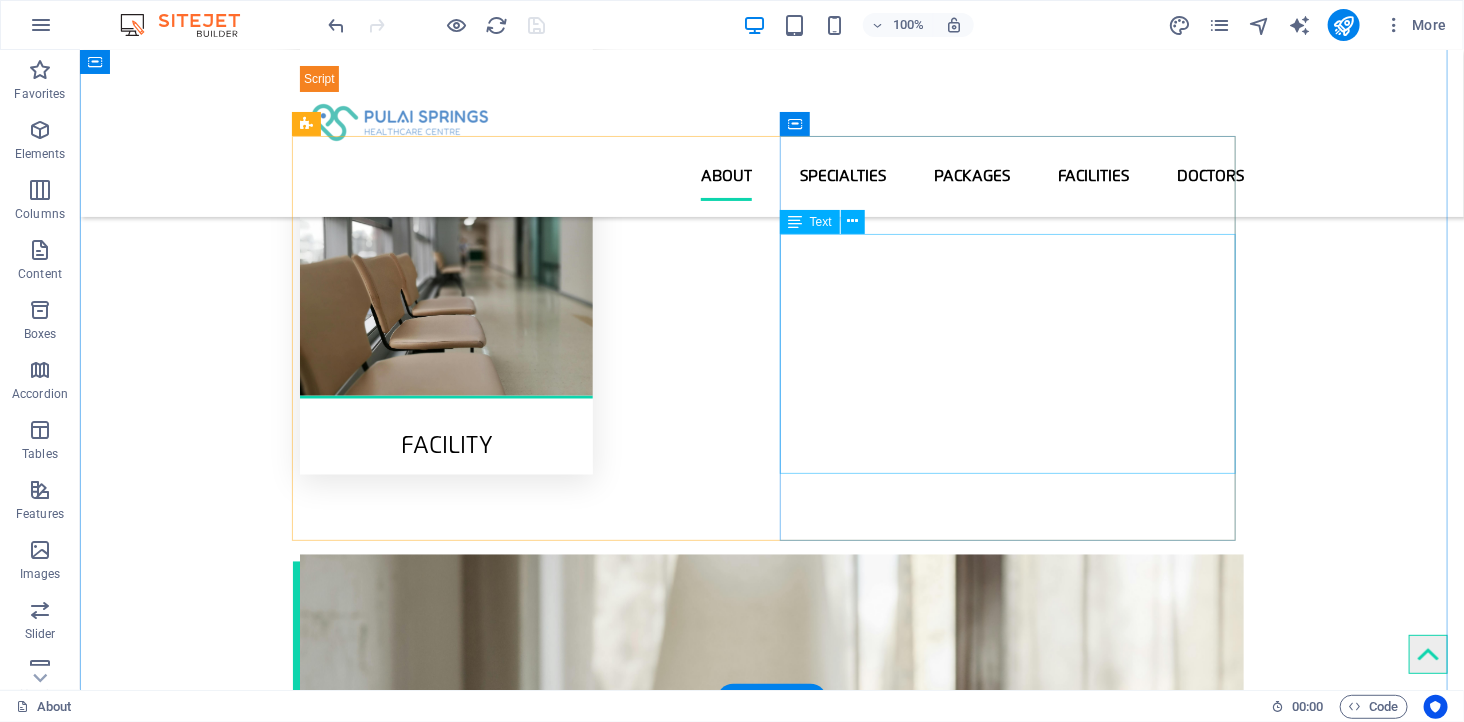scroll, scrollTop: 895, scrollLeft: 0, axis: vertical 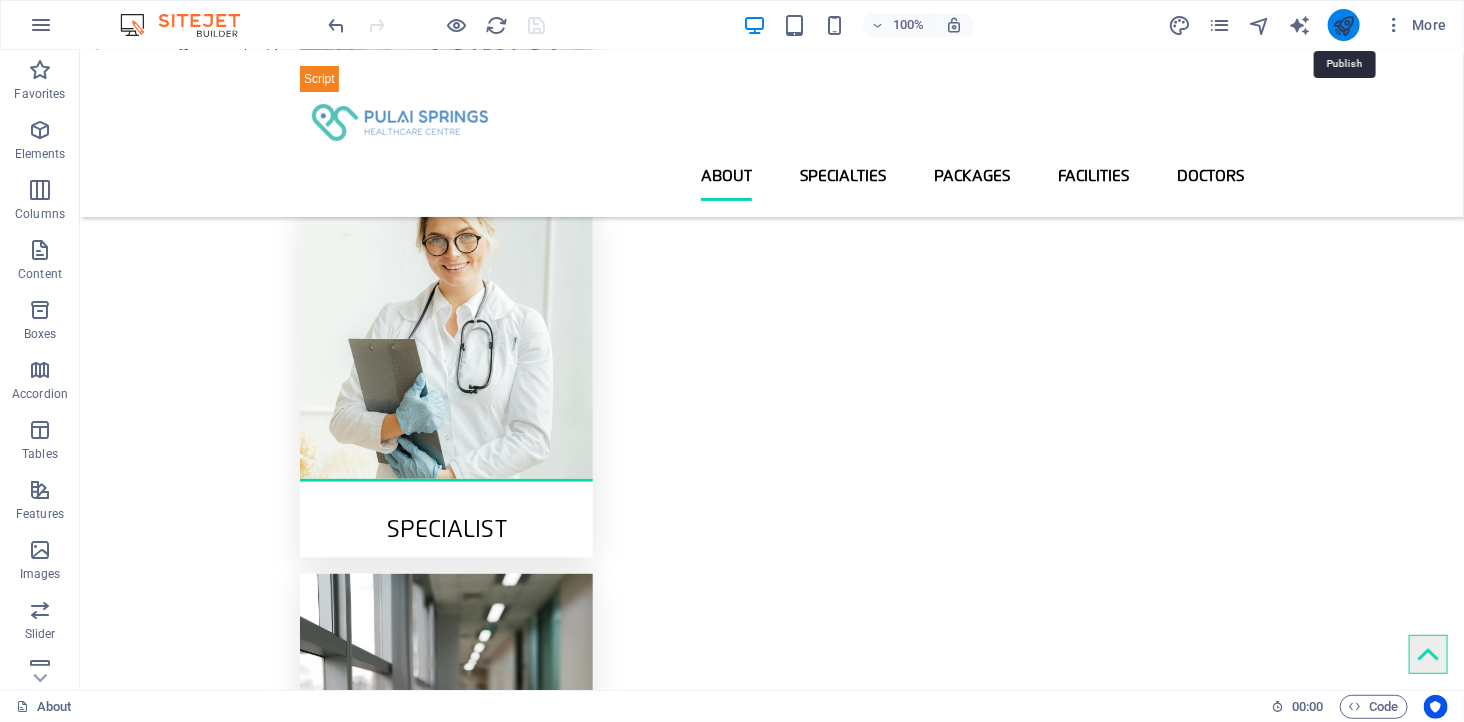 click at bounding box center [1343, 25] 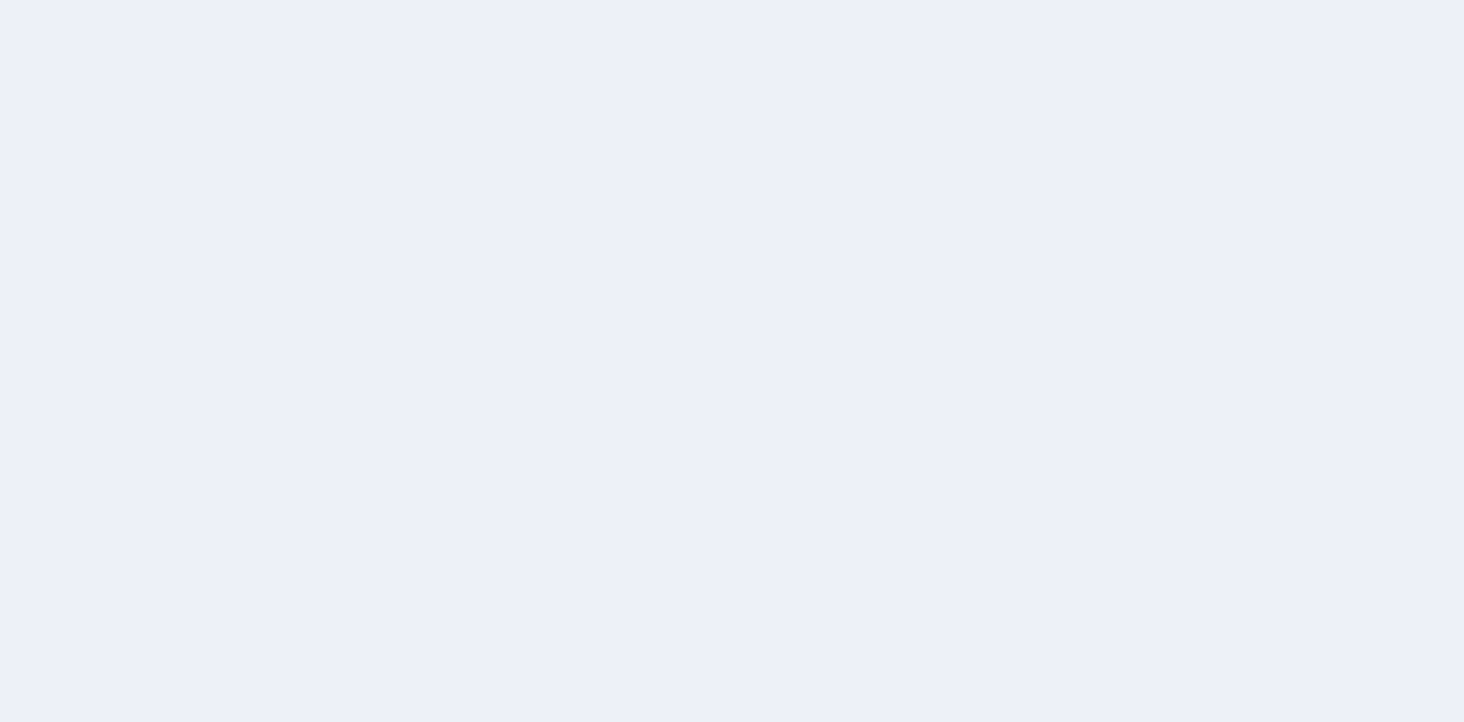 scroll, scrollTop: 0, scrollLeft: 0, axis: both 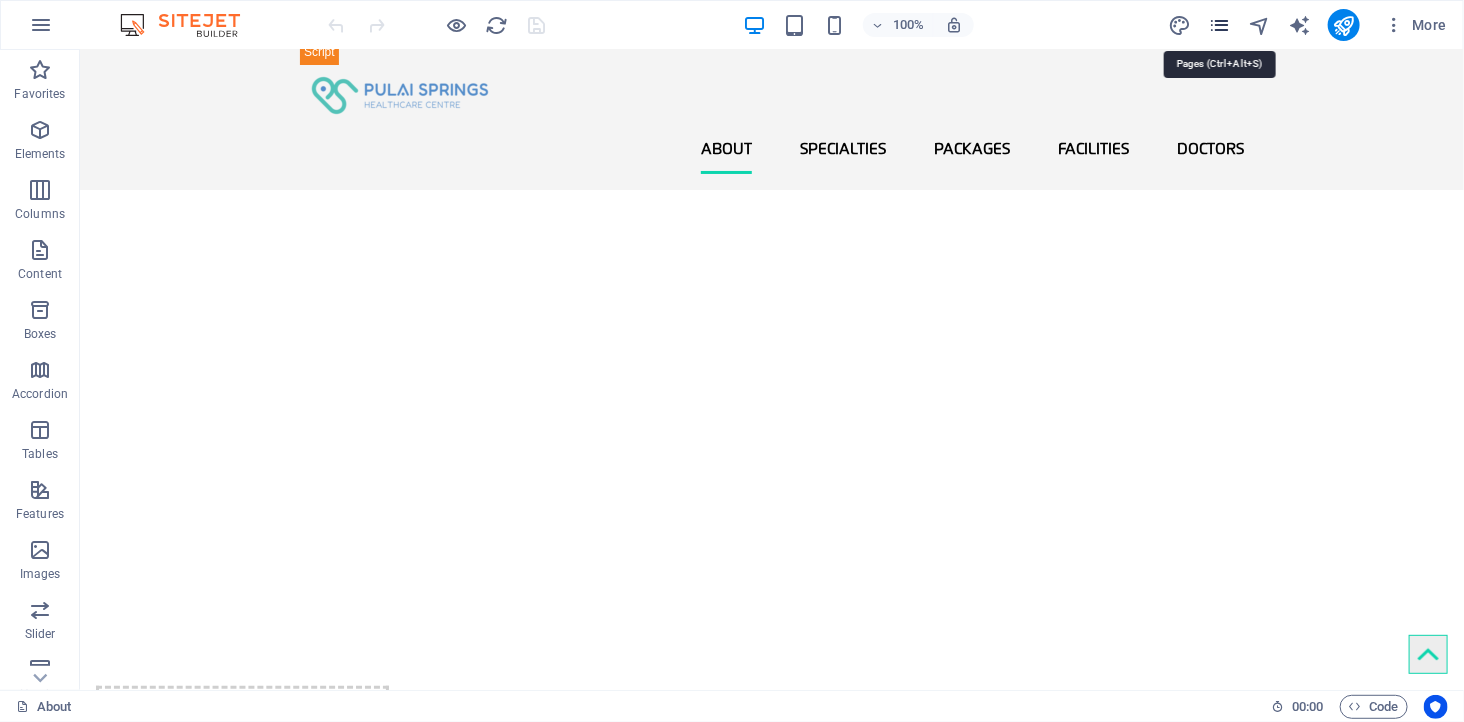 click at bounding box center [1219, 25] 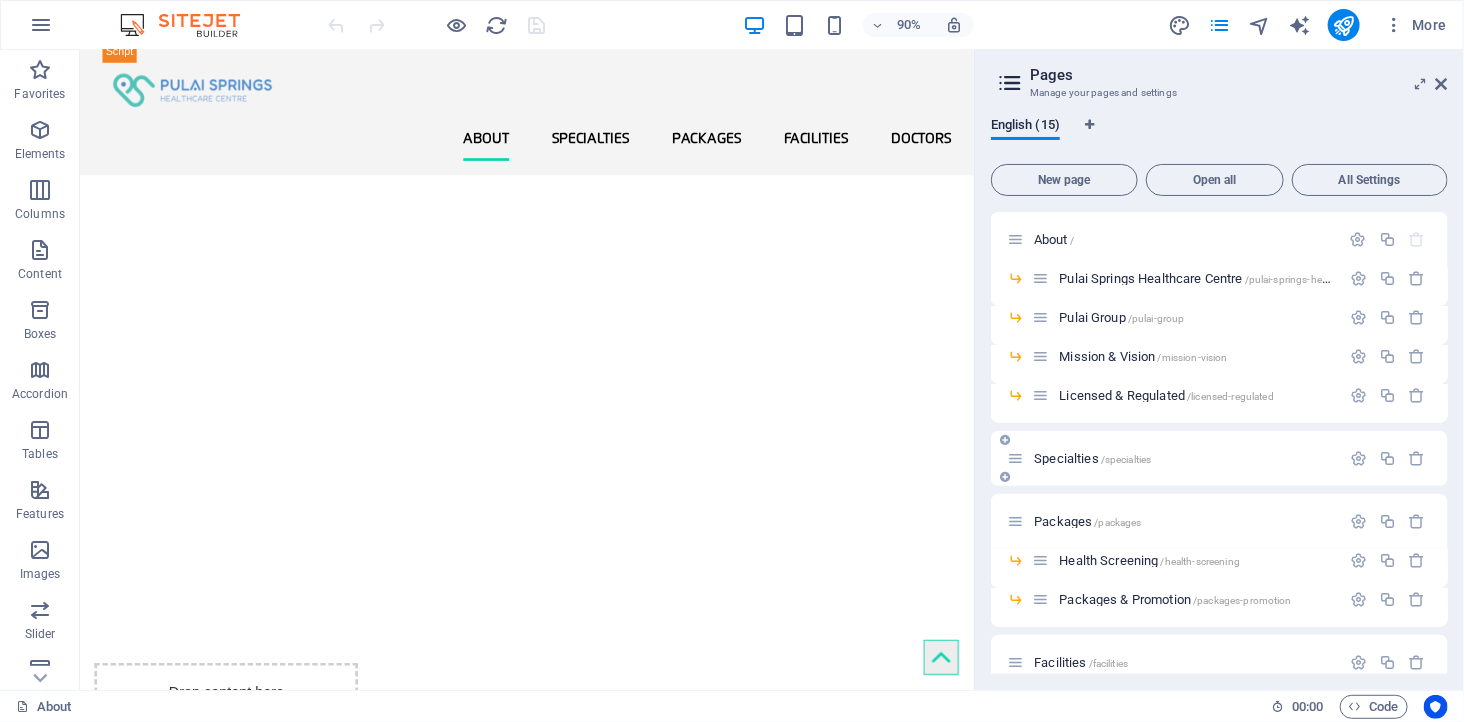 click on "Specialties /specialties" at bounding box center (1092, 458) 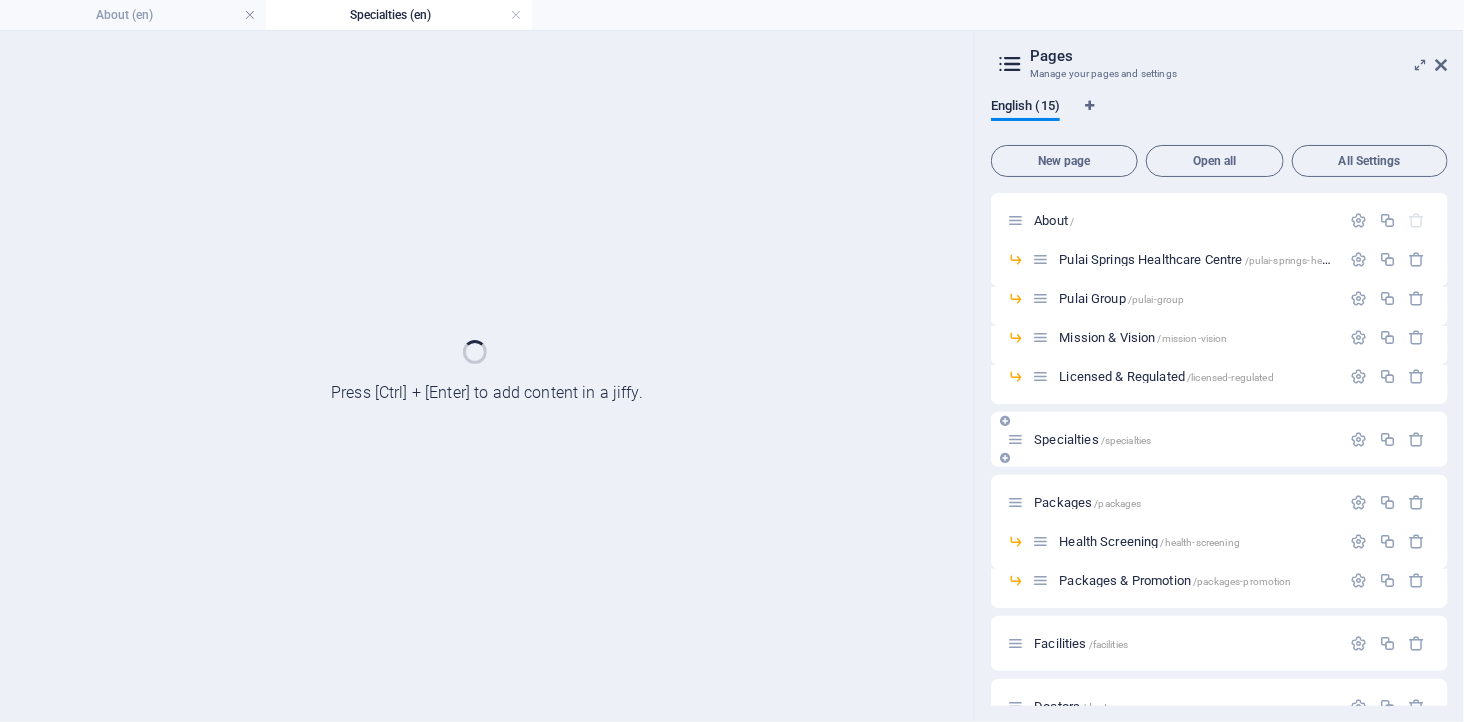 scroll, scrollTop: 0, scrollLeft: 0, axis: both 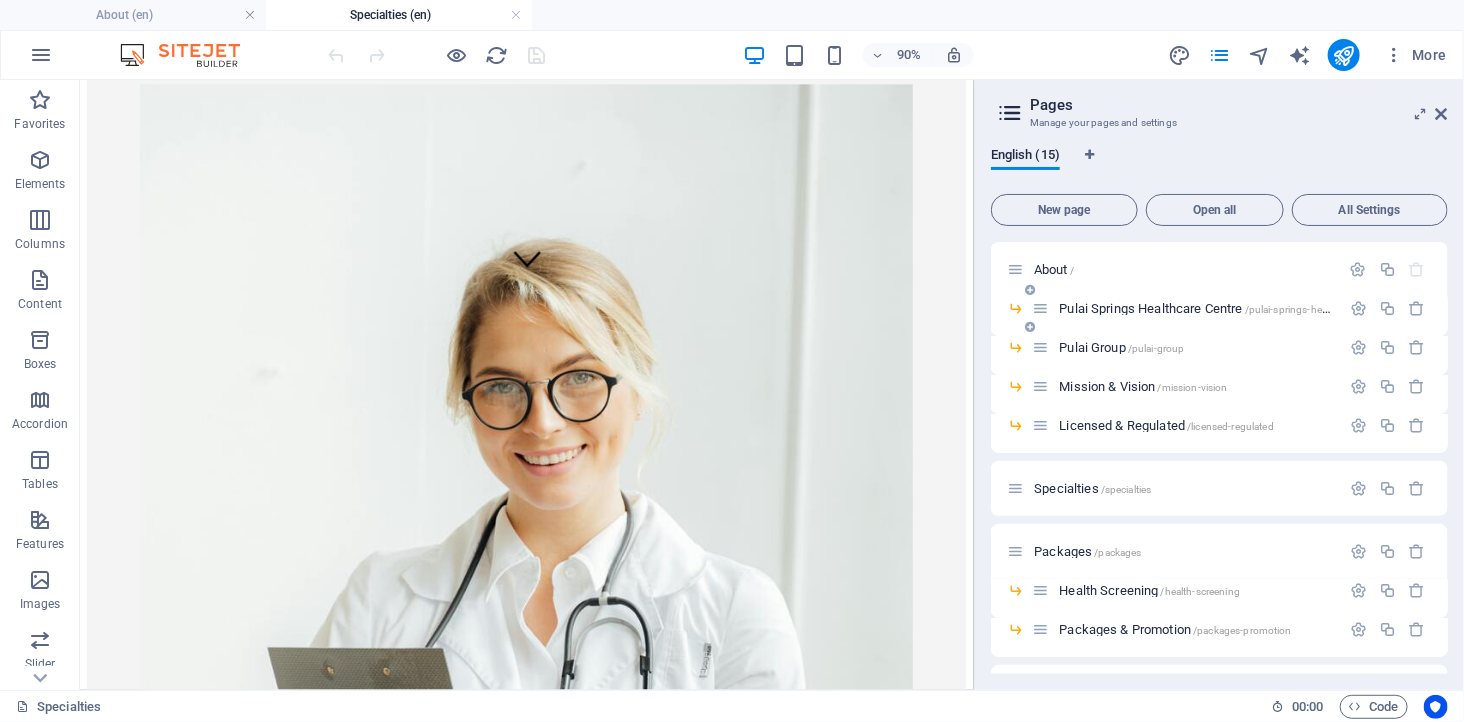 click on "Pulai Springs Healthcare Centre /pulai-springs-healthcare-centre" at bounding box center (1223, 308) 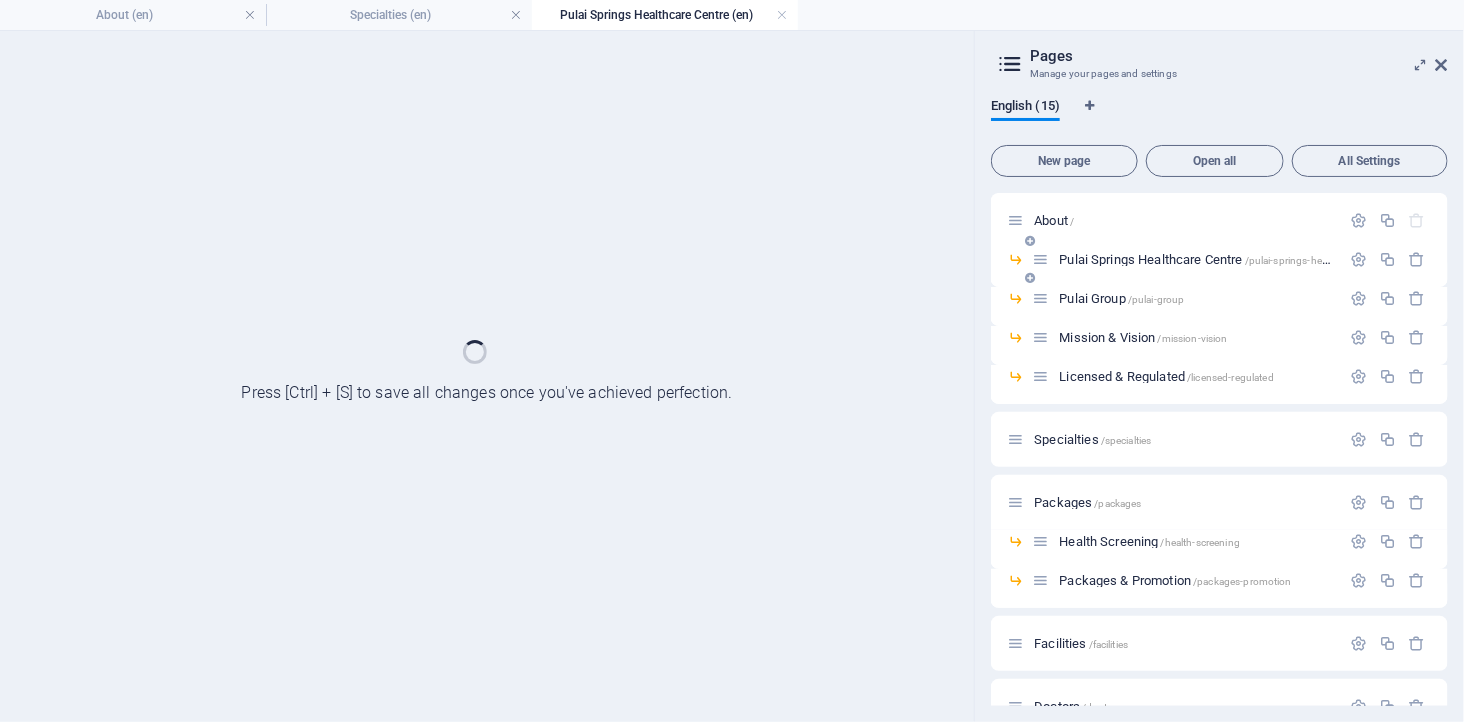 click on "Pulai Group /pulai-group" at bounding box center (1121, 298) 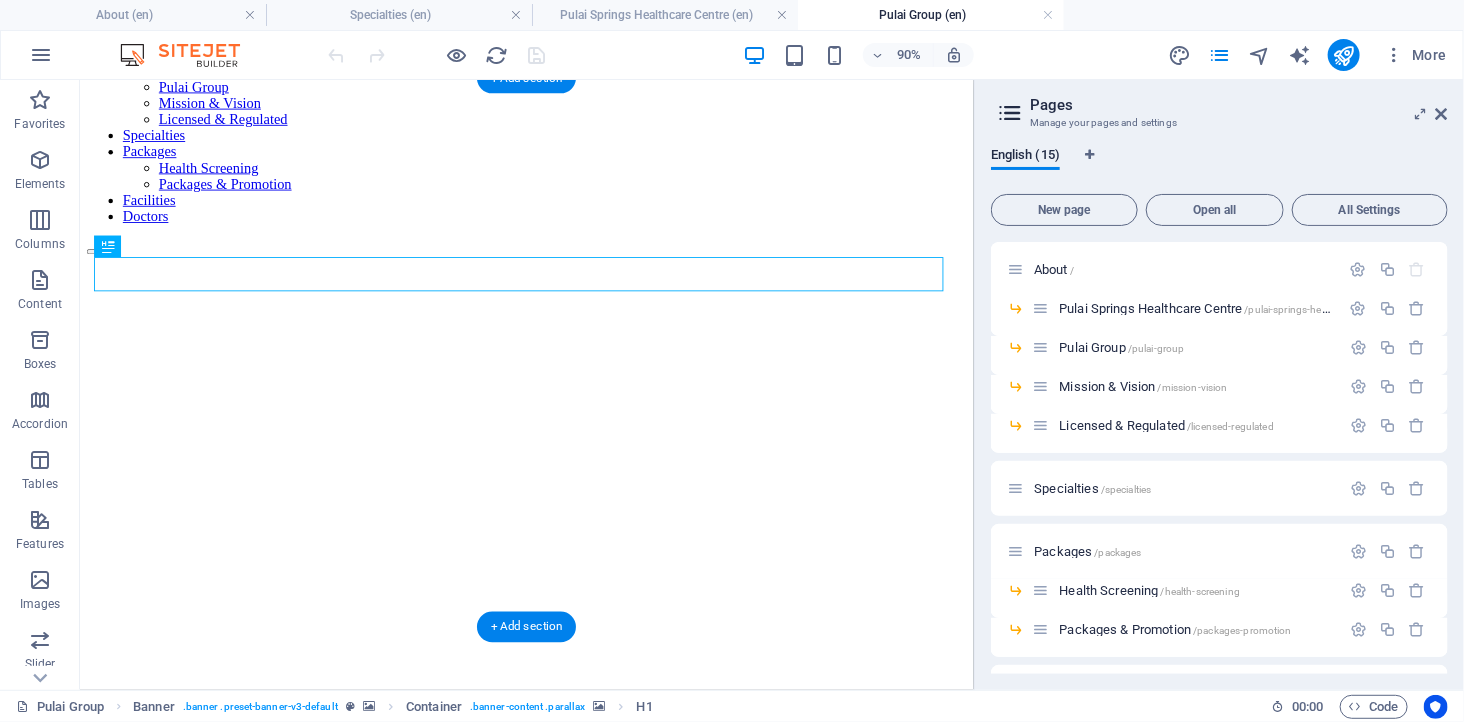 scroll, scrollTop: 111, scrollLeft: 0, axis: vertical 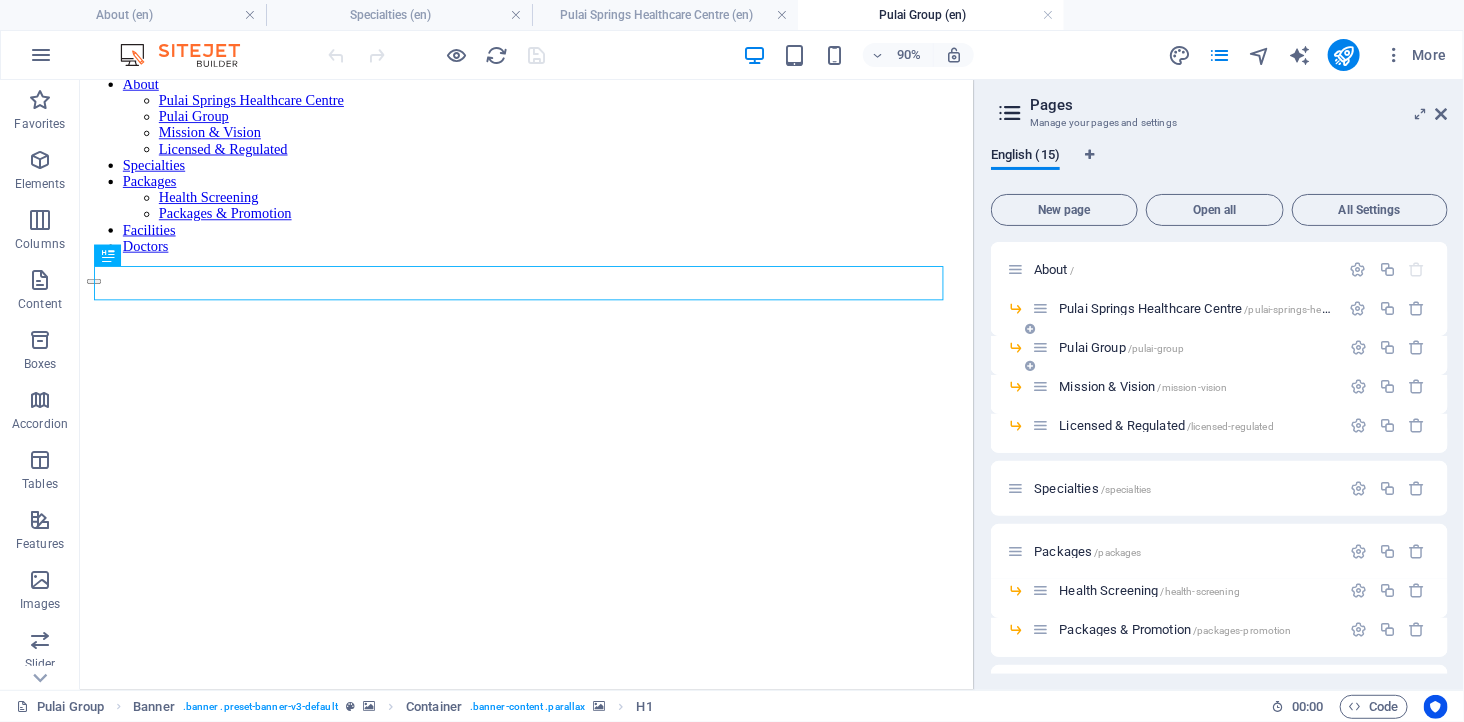 click on "Pulai Group /pulai-group" at bounding box center [1121, 347] 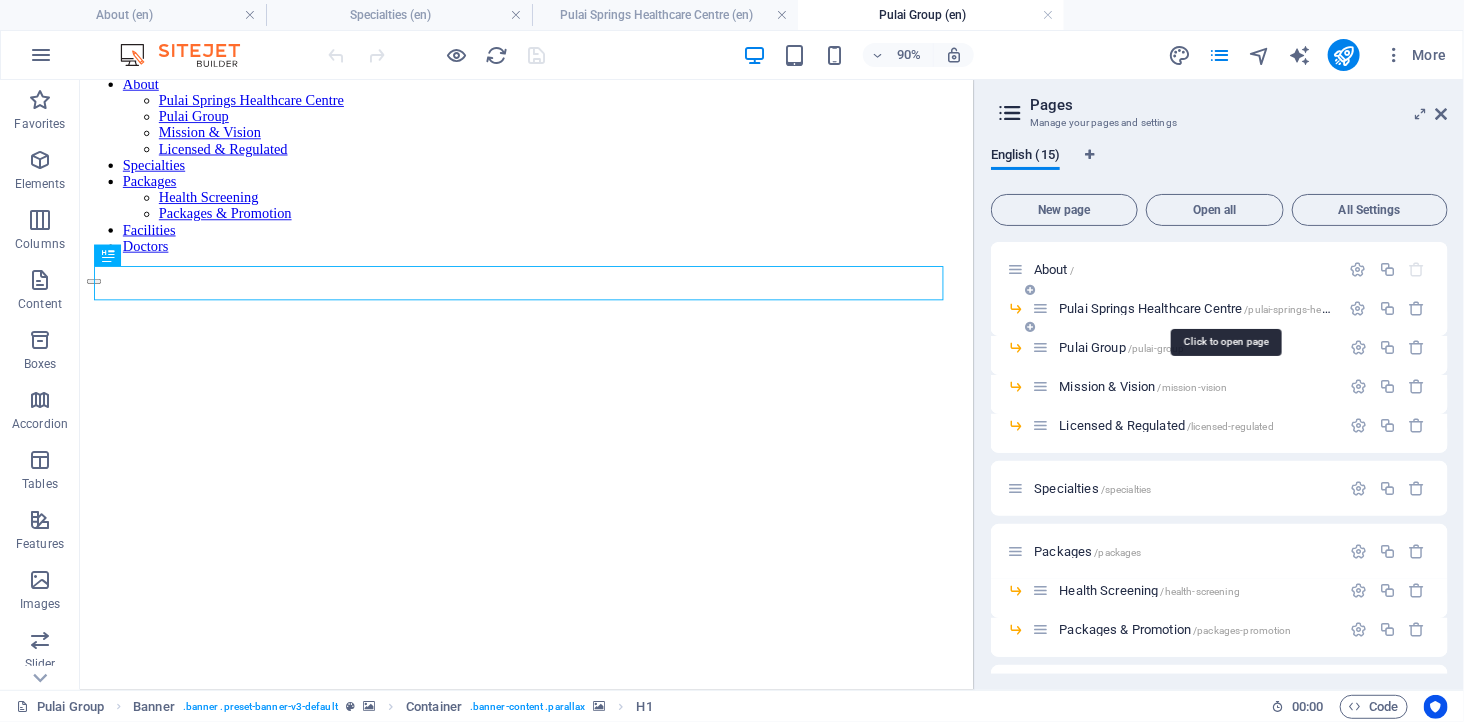 click on "Pulai Springs Healthcare Centre /pulai-springs-healthcare-centre" at bounding box center [1223, 308] 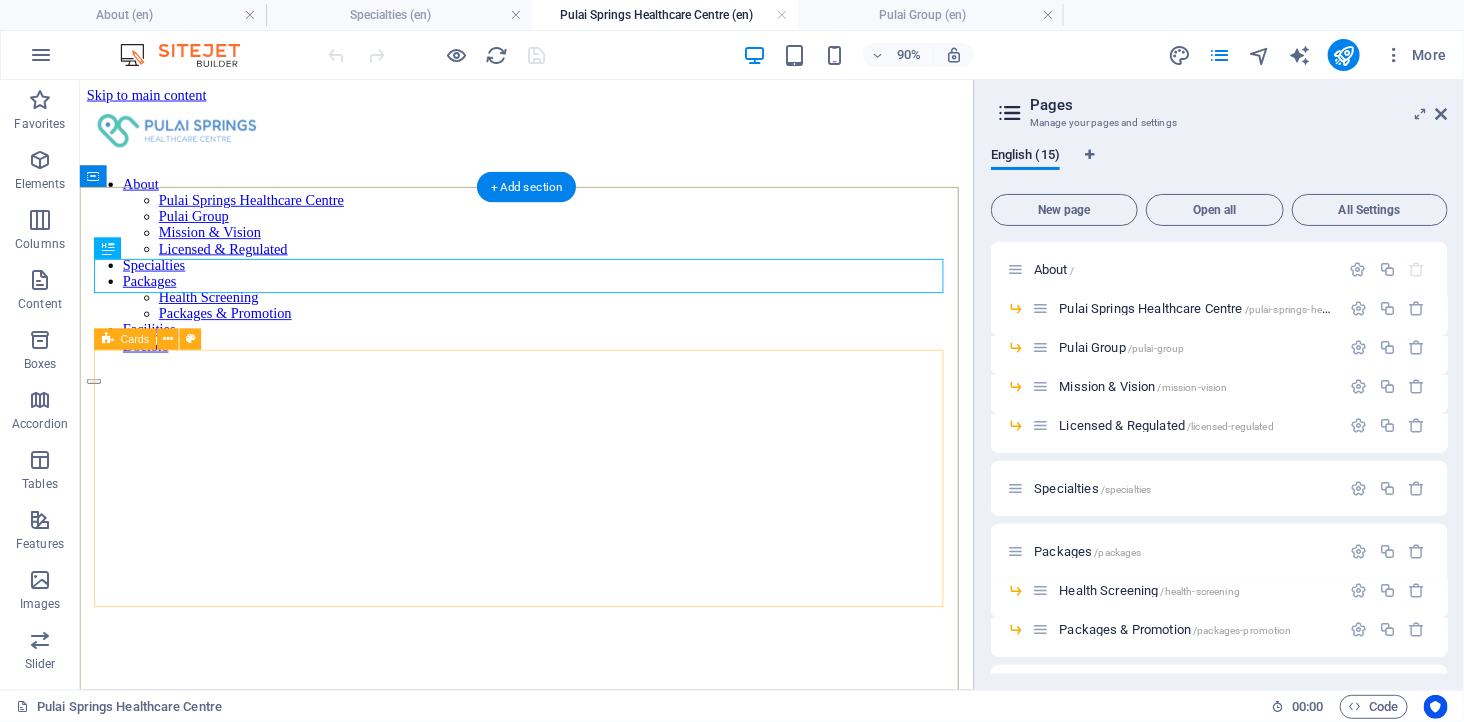 click at bounding box center (575, 2498) 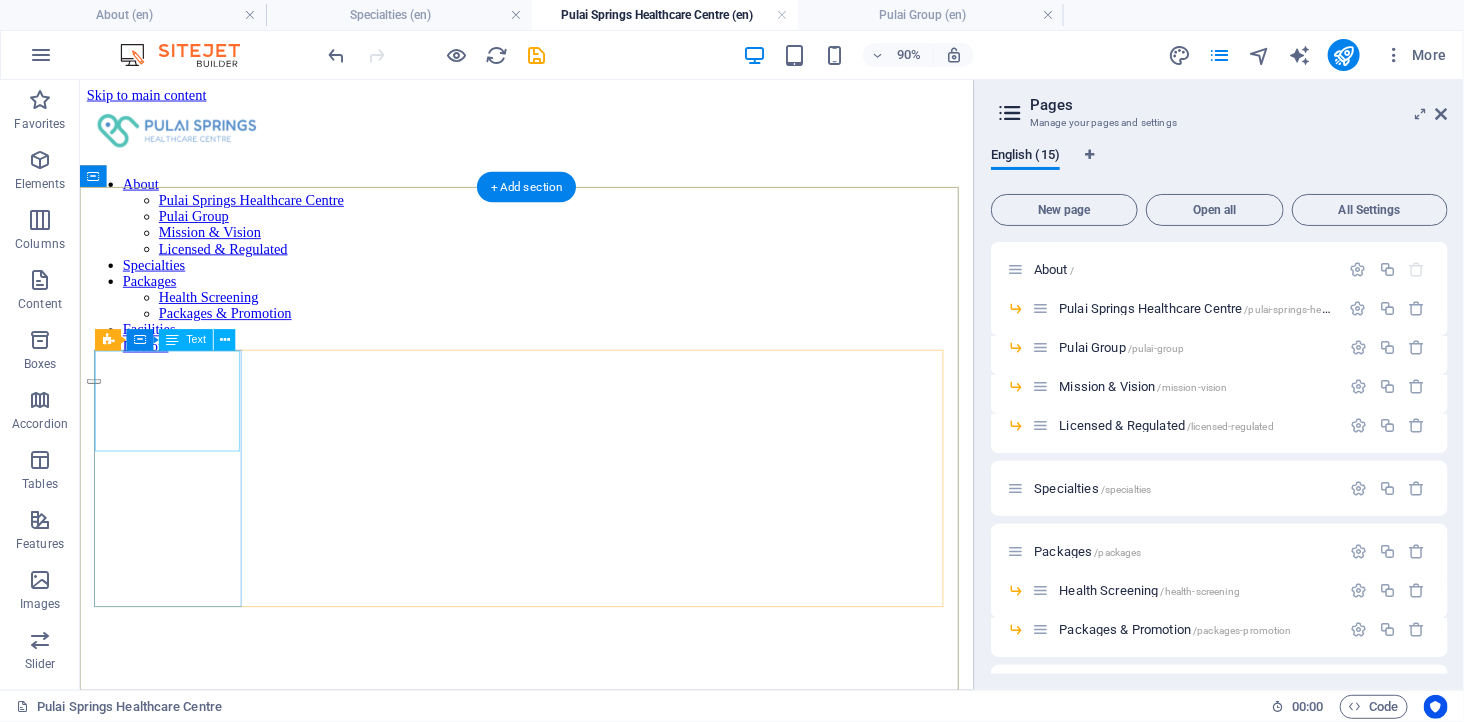 click at bounding box center (575, 2551) 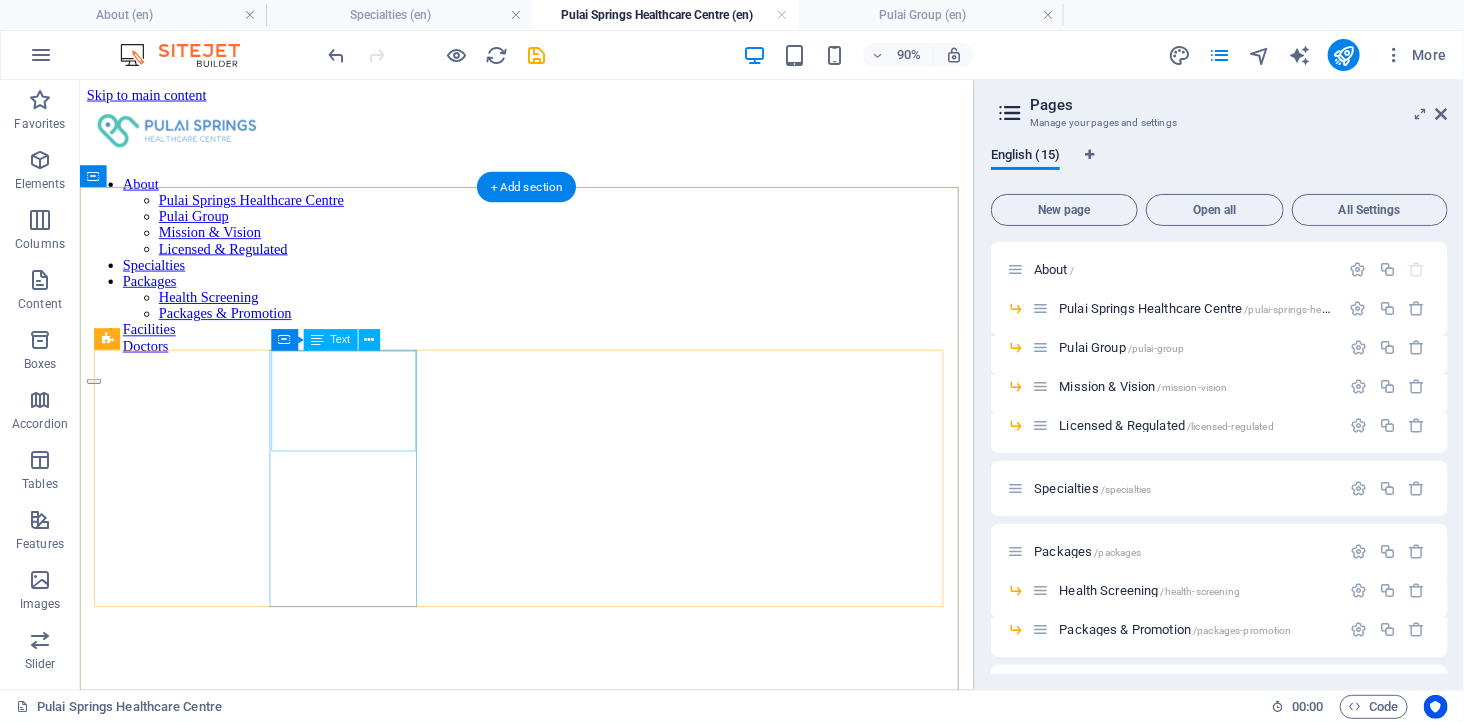 click at bounding box center (575, 2815) 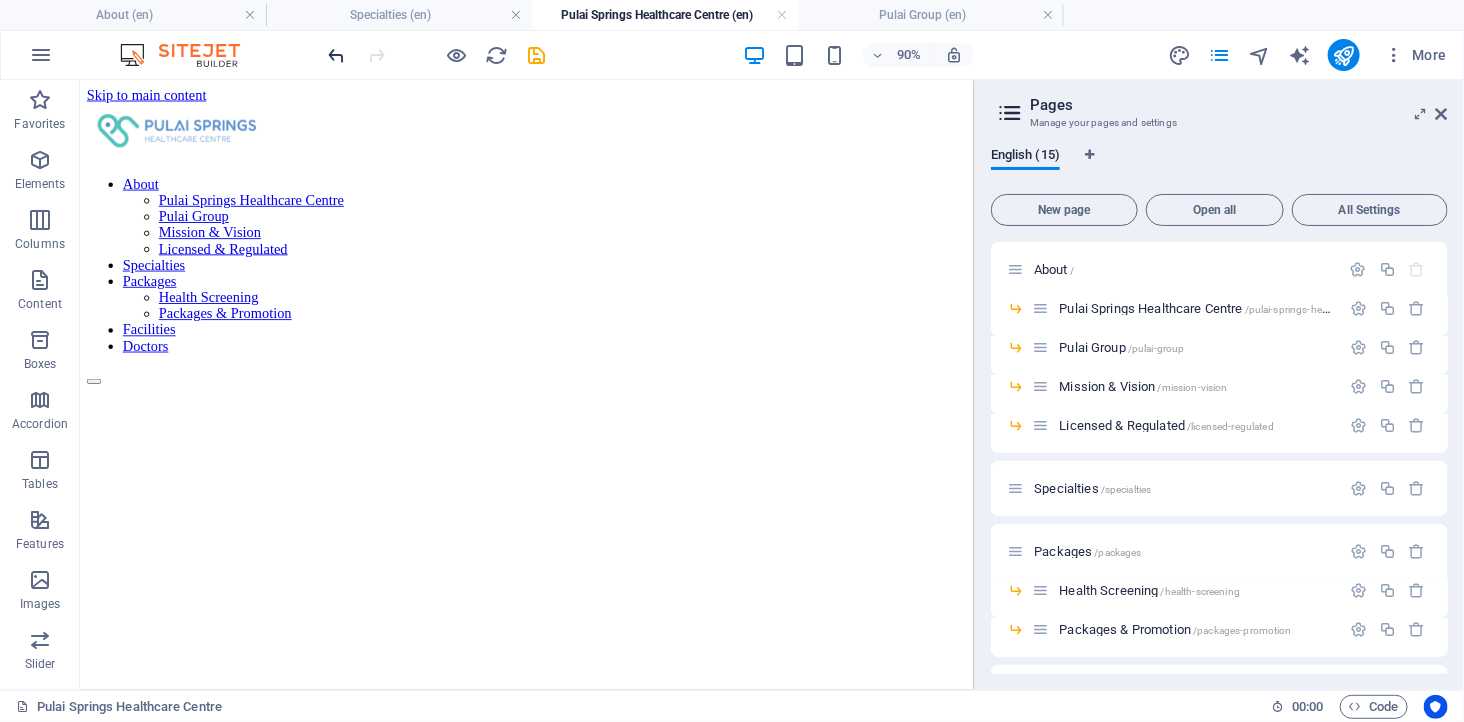 click at bounding box center [337, 55] 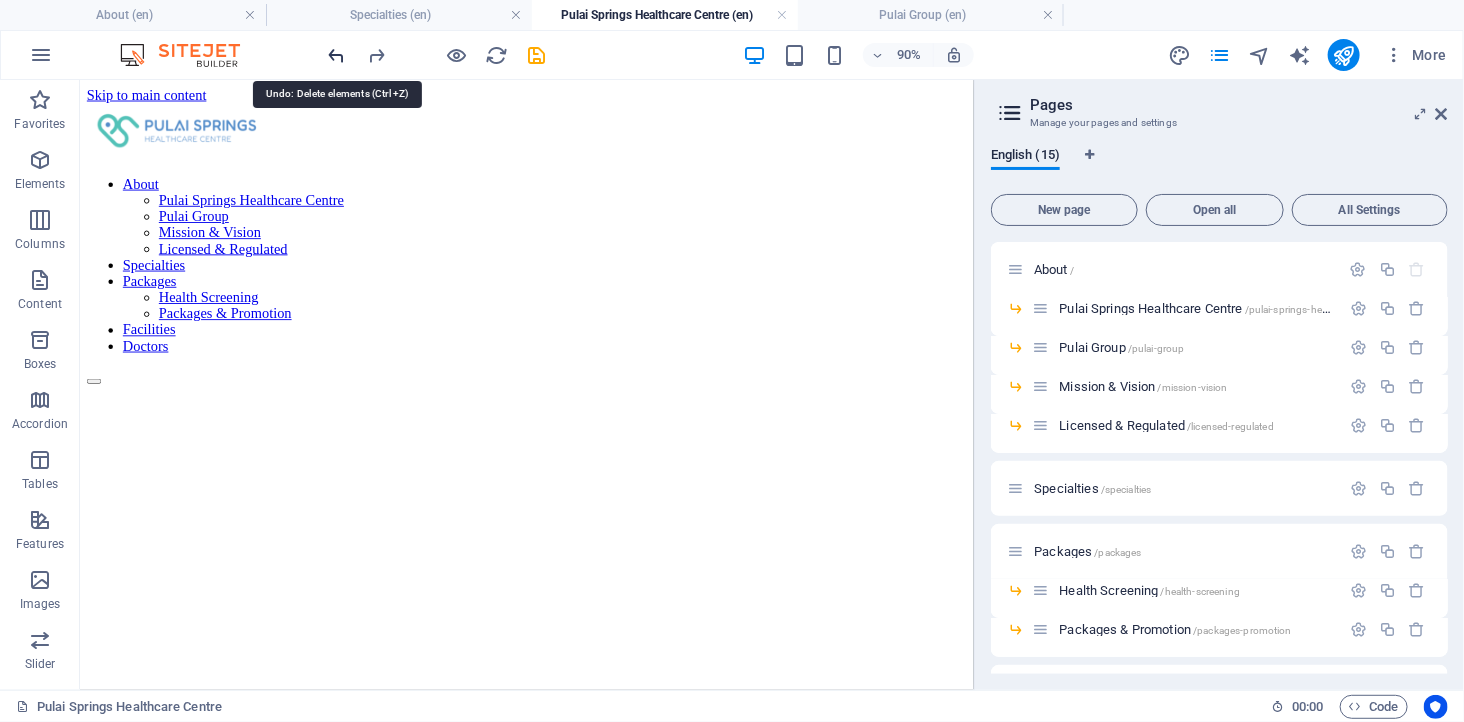 click at bounding box center (337, 55) 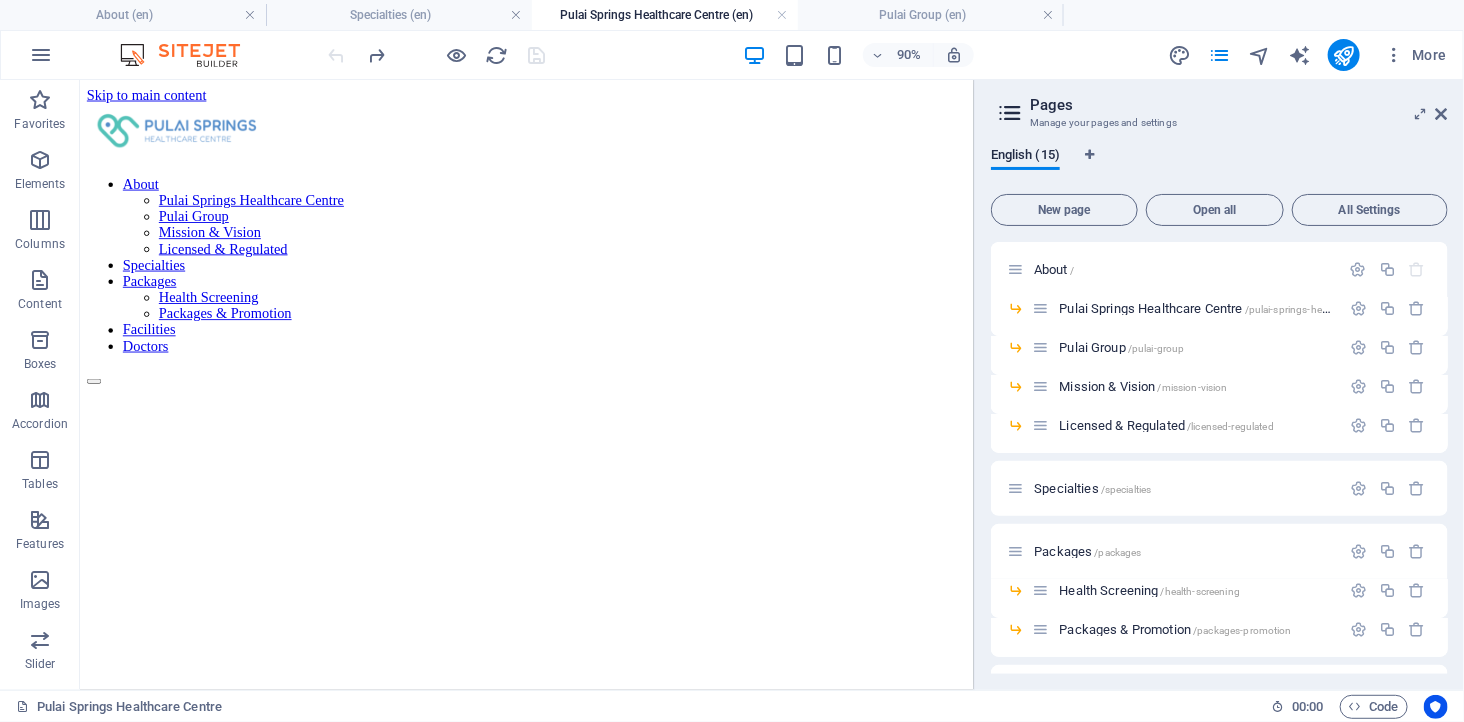 click at bounding box center [575, 2498] 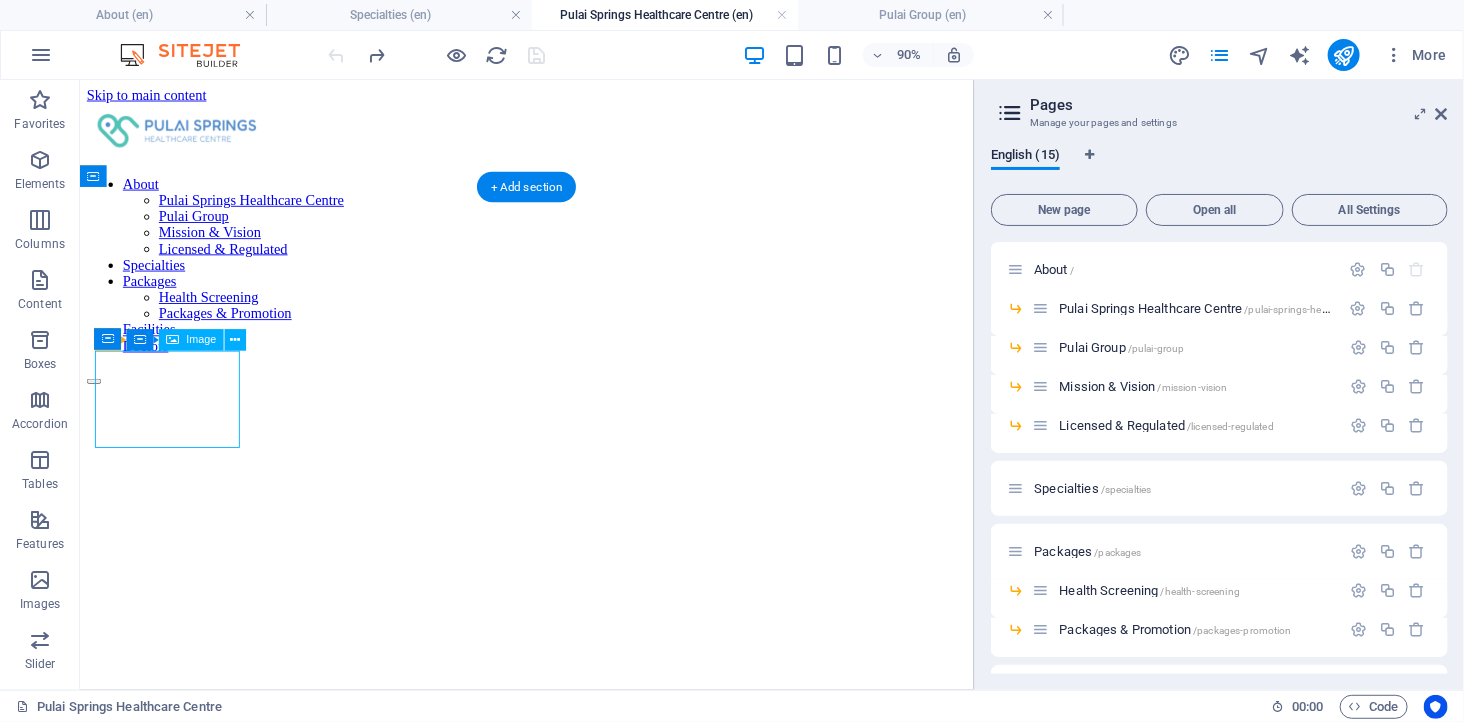 click at bounding box center [575, 2498] 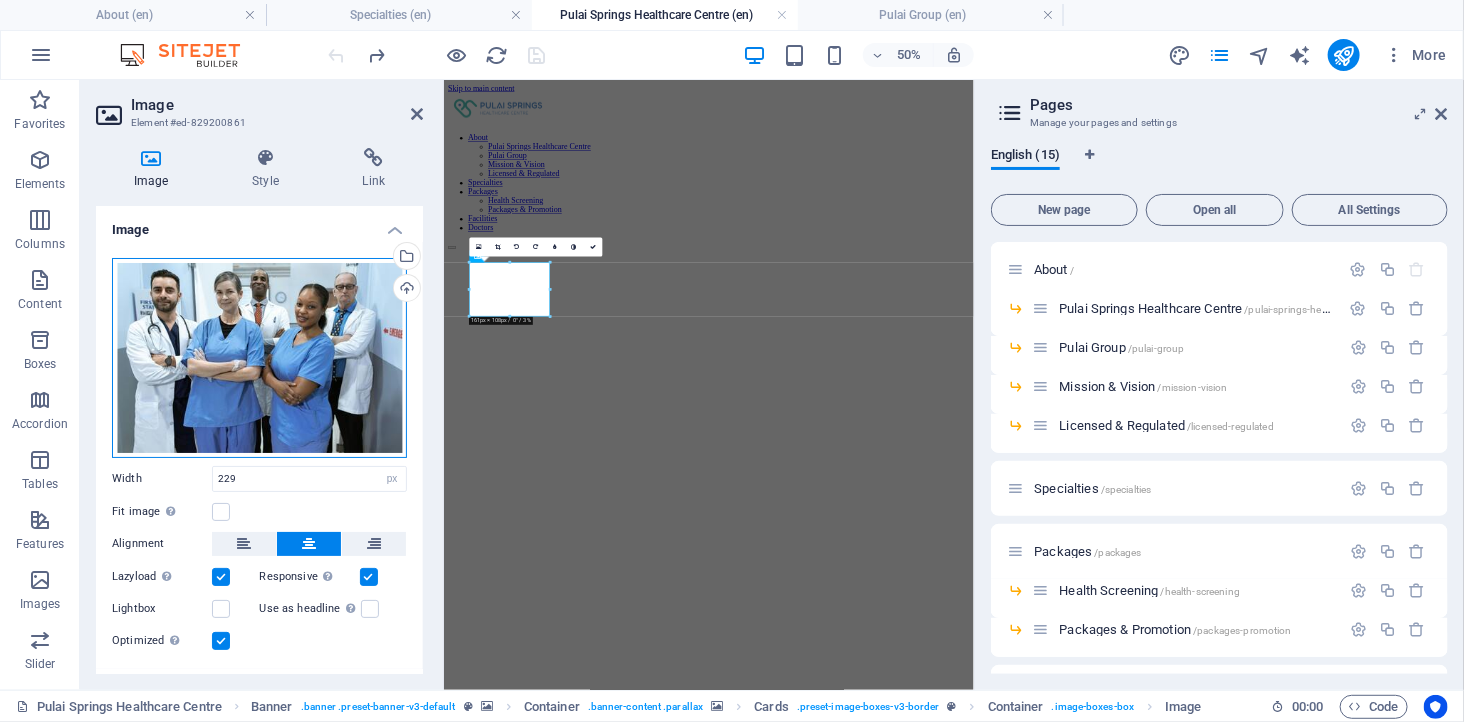 click on "Drag files here, click to choose files or select files from Files or our free stock photos & videos" at bounding box center (259, 358) 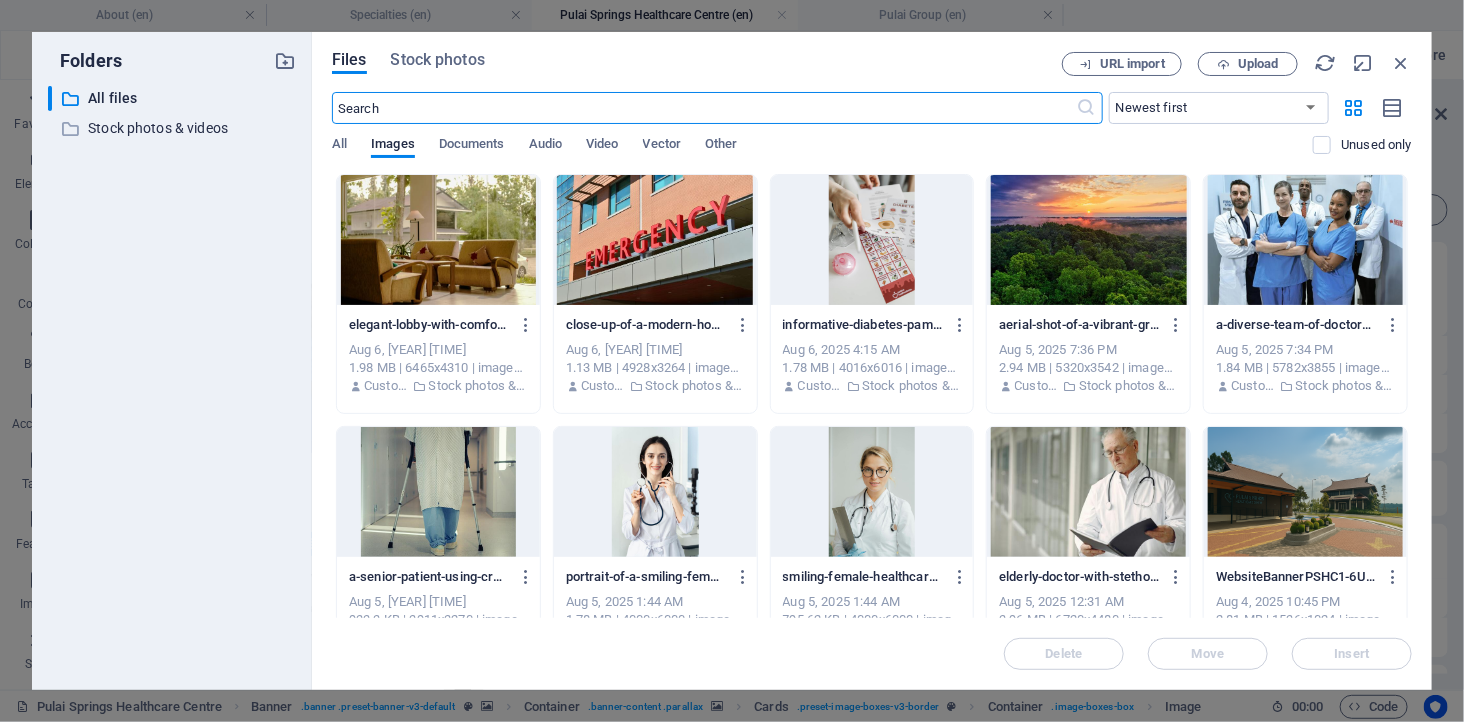click at bounding box center [704, 108] 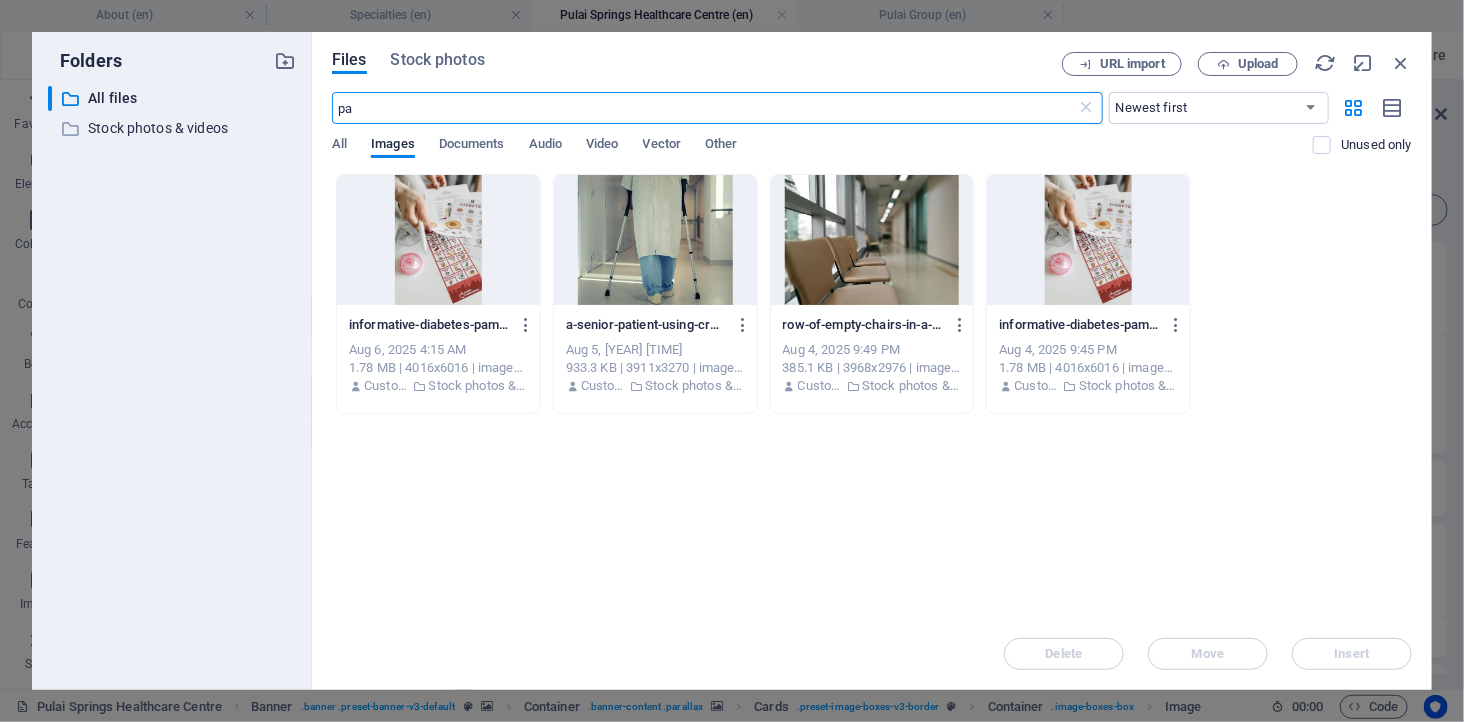 type on "pa" 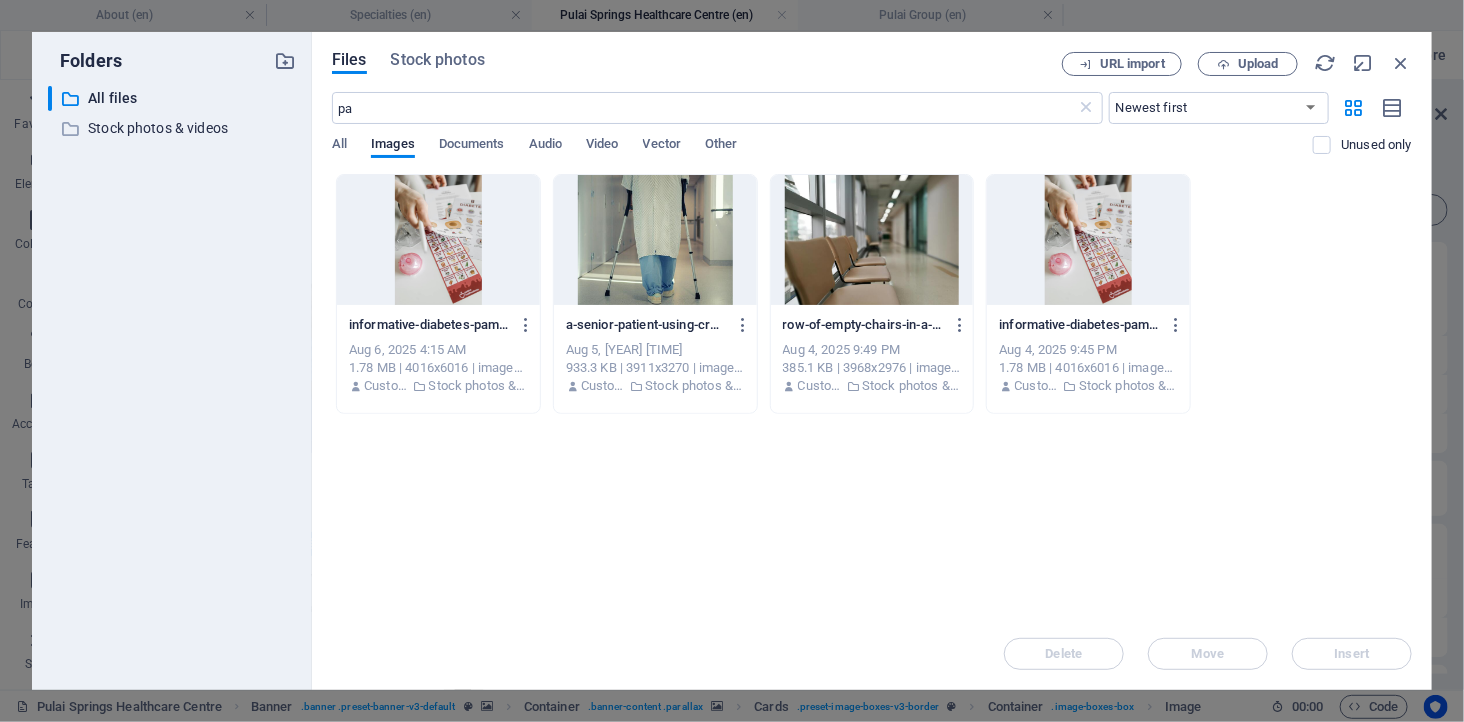 click on "Files Stock photos URL import Upload pa ​ Newest first Oldest first Name (A-Z) Name (Z-A) Size (0-9) Size (9-0) Resolution (0-9) Resolution (9-0) All Images Documents Audio Video Vector Other Unused only Drop files here to upload them instantly informative-diabetes-pamphlets-and-dietary-guide-with-hand-interaction-c75uT71L0kg-ahPbdsluzw.jpeg informative-diabetes-pamphlets-and-dietary-guide-with-hand-interaction-c75uT71L0kg-ahPbdsluzw.jpeg Aug 6, 2025 4:15 AM 1.78 MB | 4016x6016 | image/jpeg Customer Stock photos & videos a-senior-patient-using-crutches-to-walk-down-a-hospital-corridor-symbolizing-recovery-and-mobility-assistance-v4-_ZAlBEO5DTK-U6sRWbA.jpeg a-senior-patient-using-crutches-to-walk-down-a-hospital-corridor-symbolizing-recovery-and-mobility-assistance-v4-_ZAlBEO5DTK-U6sRWbA.jpeg Aug 5, 2025 7:33 PM 933.3 KB | 3911x3270 | image/jpeg Customer Stock photos & videos row-of-empty-chairs-in-a-hospital-corridor-soft-lighting-and-modern-interior-design-Q4kPAoIGzR1RVLHI4WfNzA.jpeg Aug 4, 2025 9:49 PM" at bounding box center [872, 361] 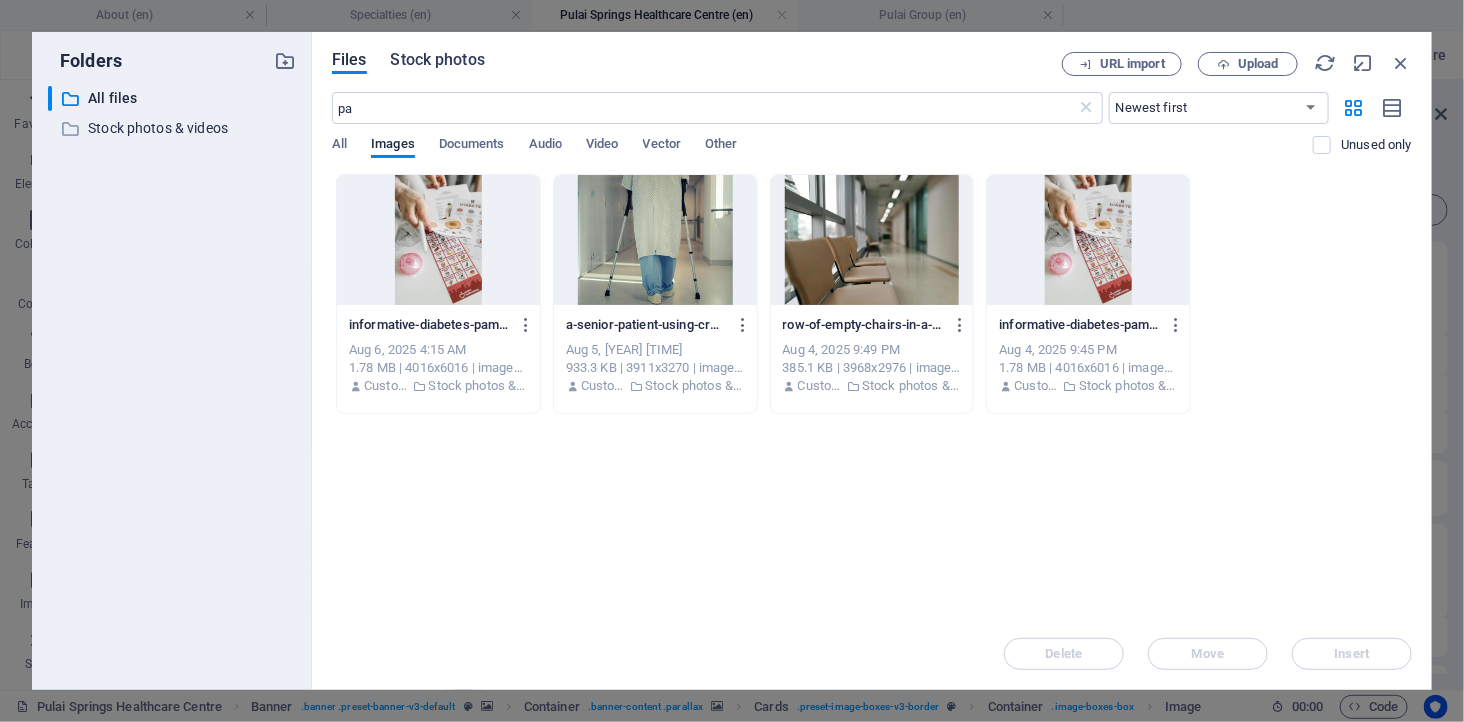 click on "Stock photos" at bounding box center (438, 60) 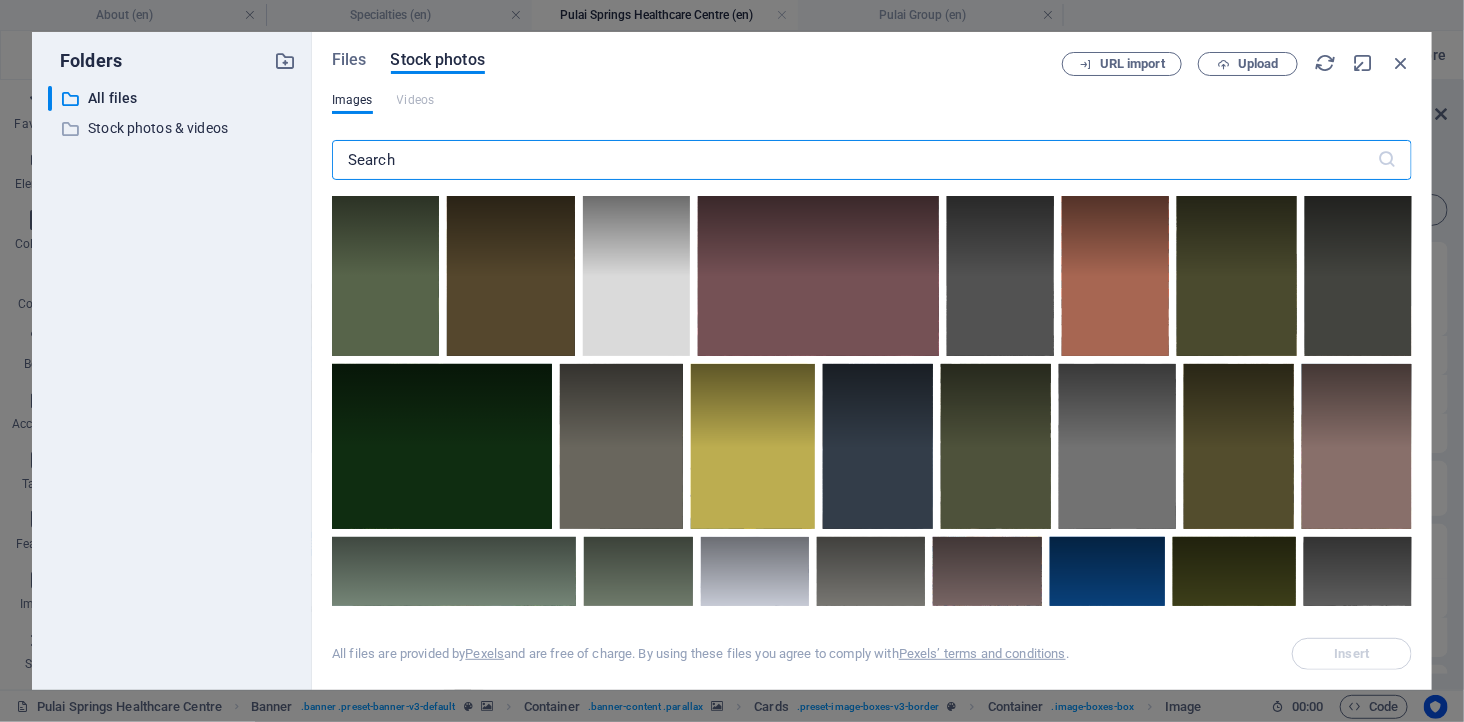 click at bounding box center [855, 160] 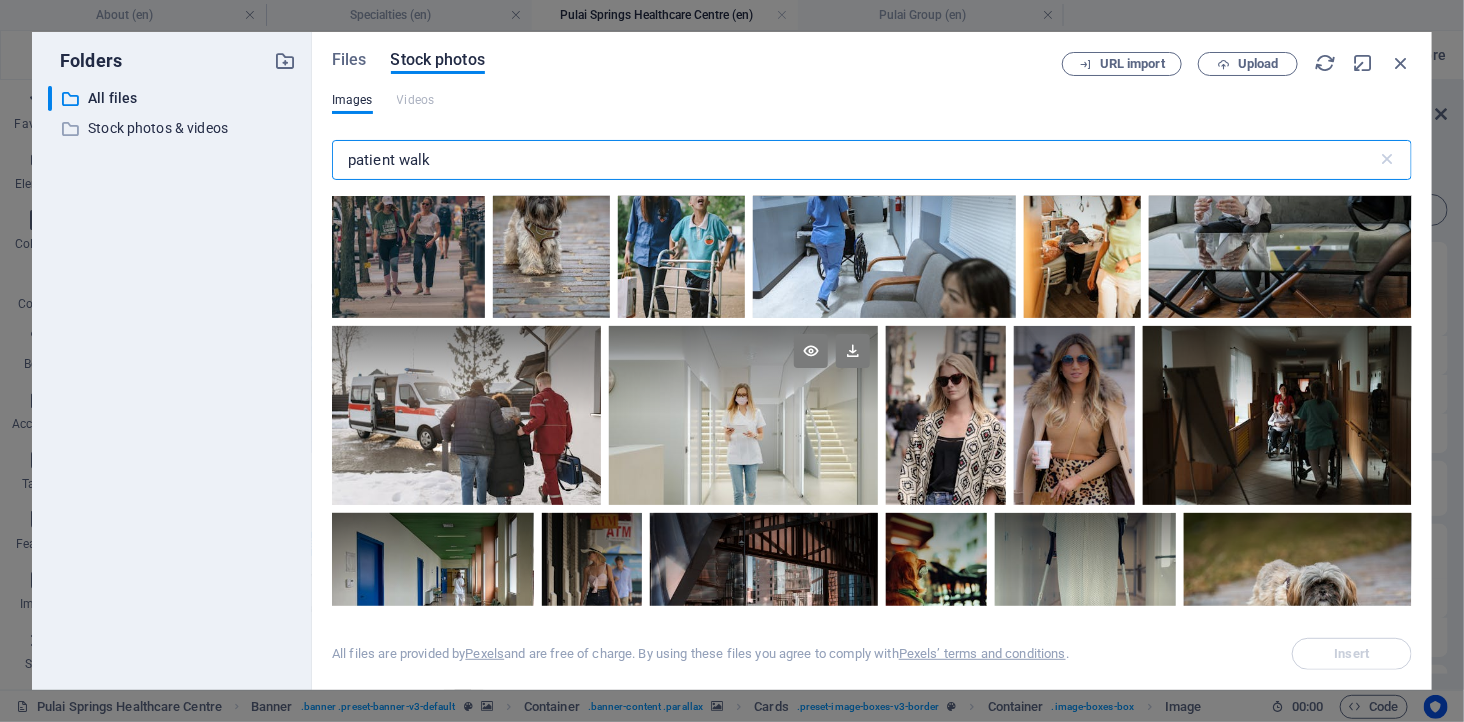 scroll, scrollTop: 0, scrollLeft: 0, axis: both 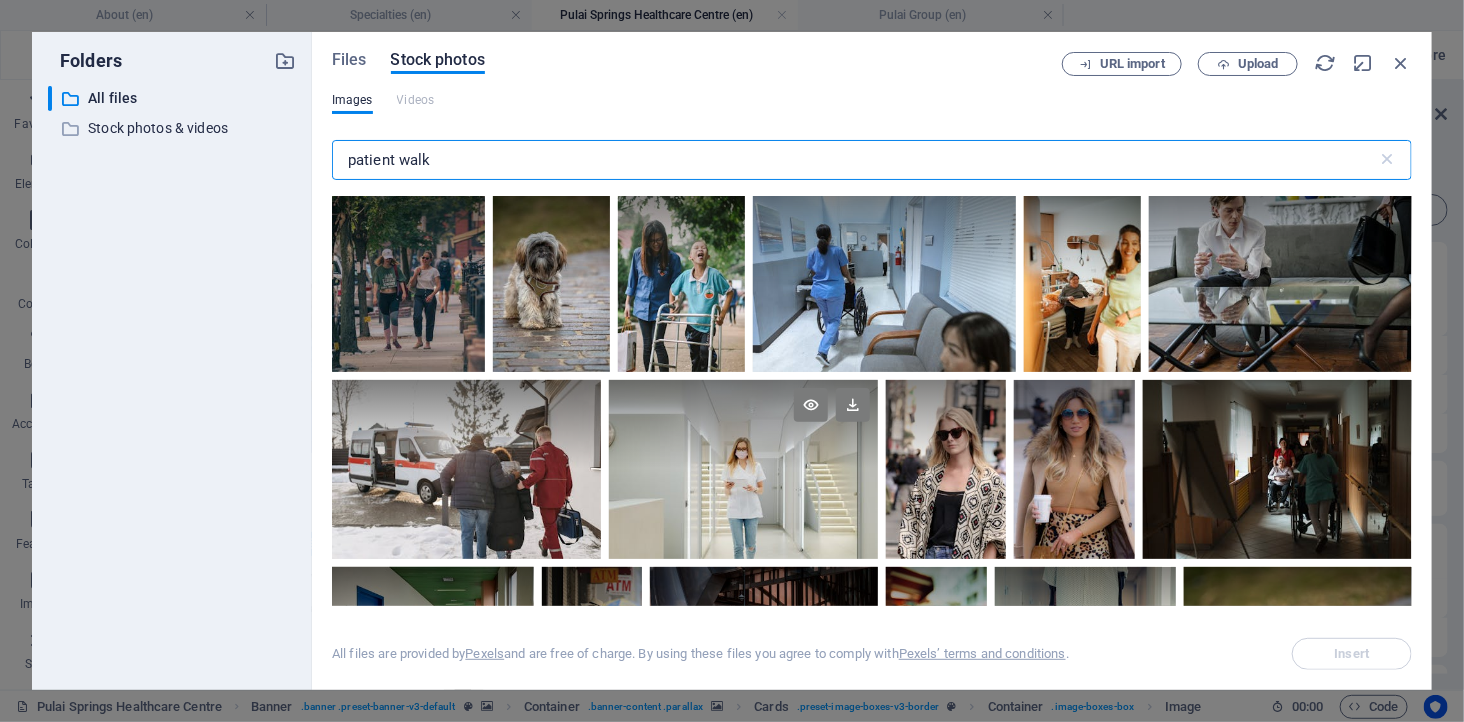 type on "patient walk" 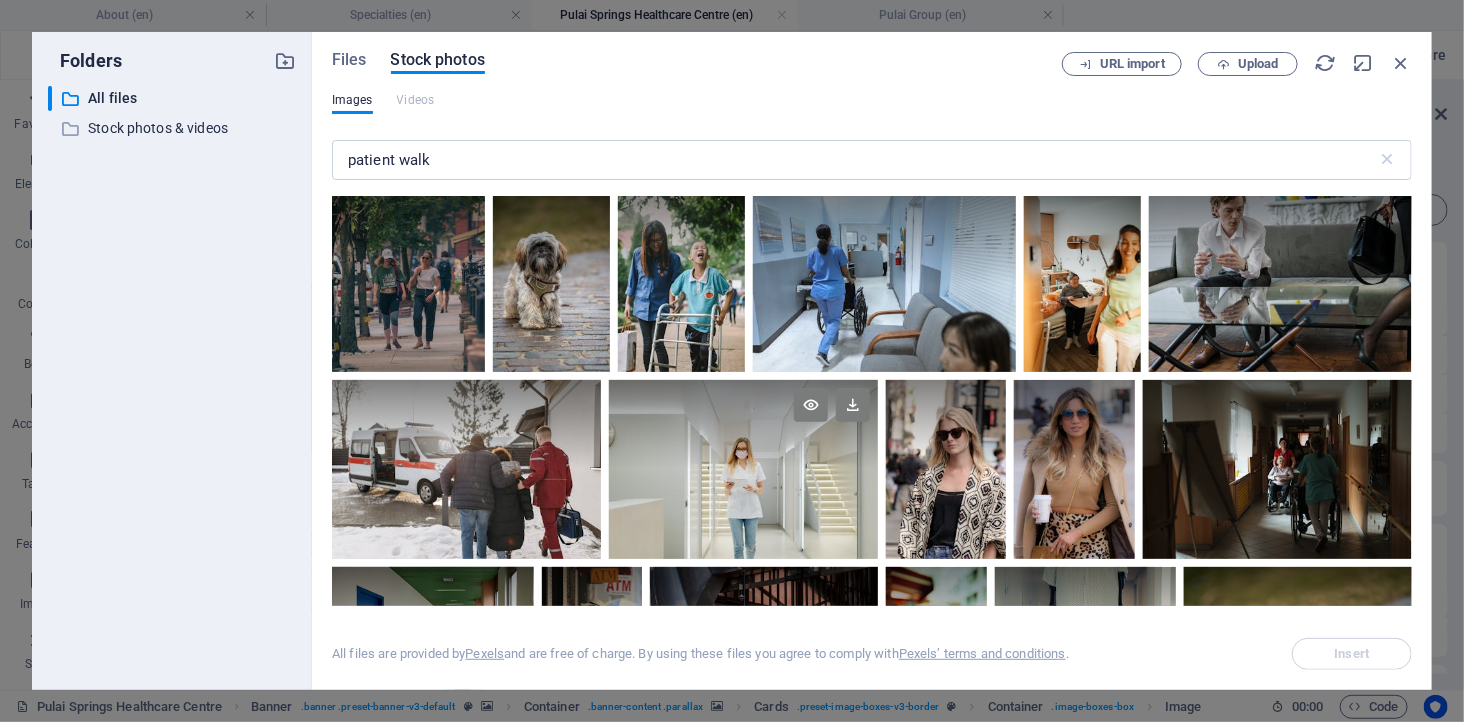 click at bounding box center (884, 284) 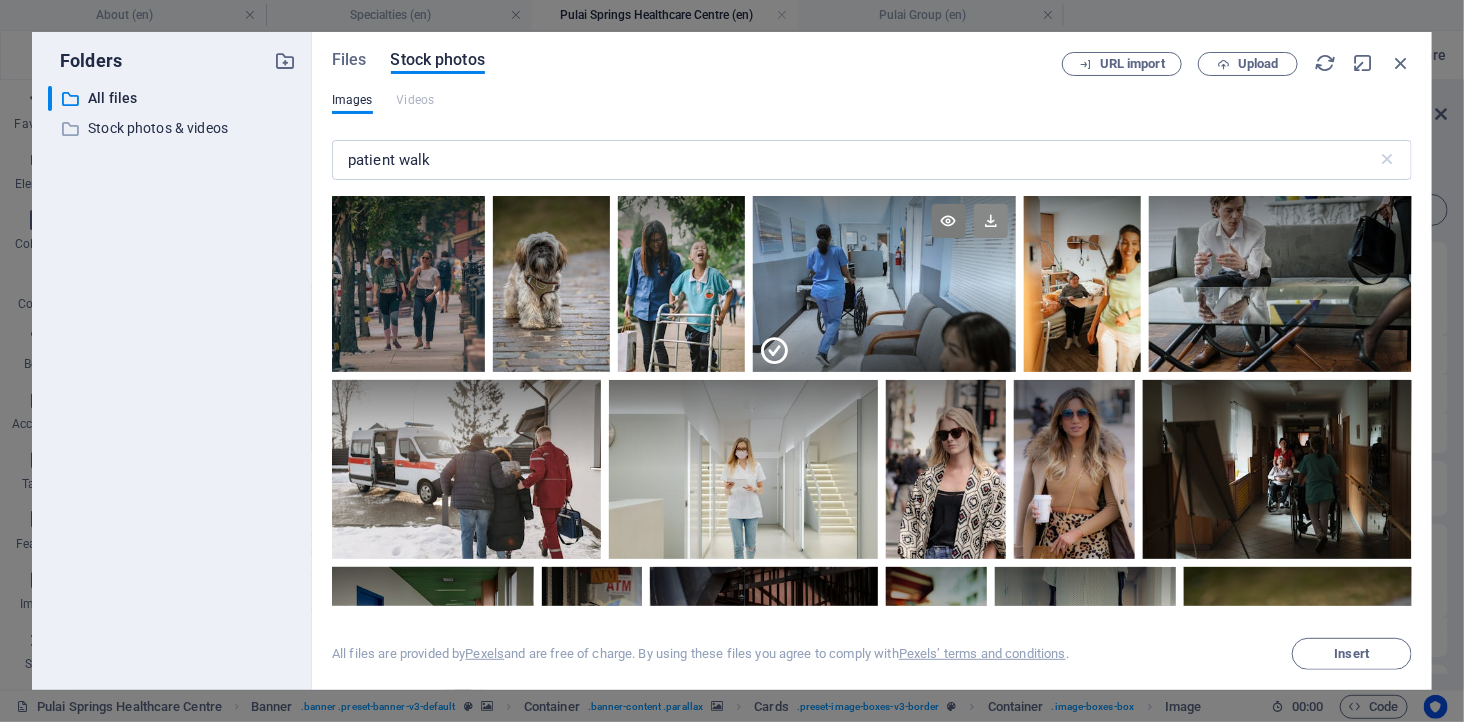 click at bounding box center (991, 221) 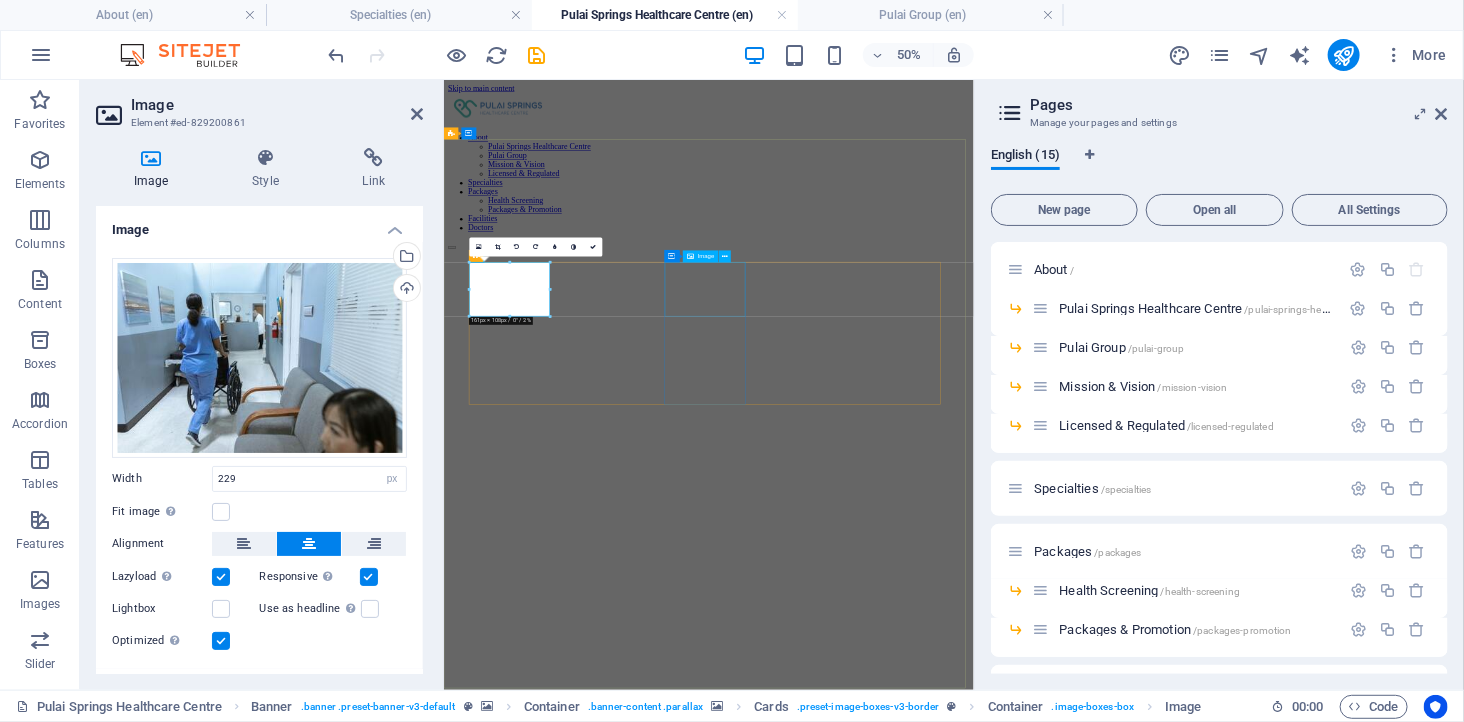 click at bounding box center [973, 3643] 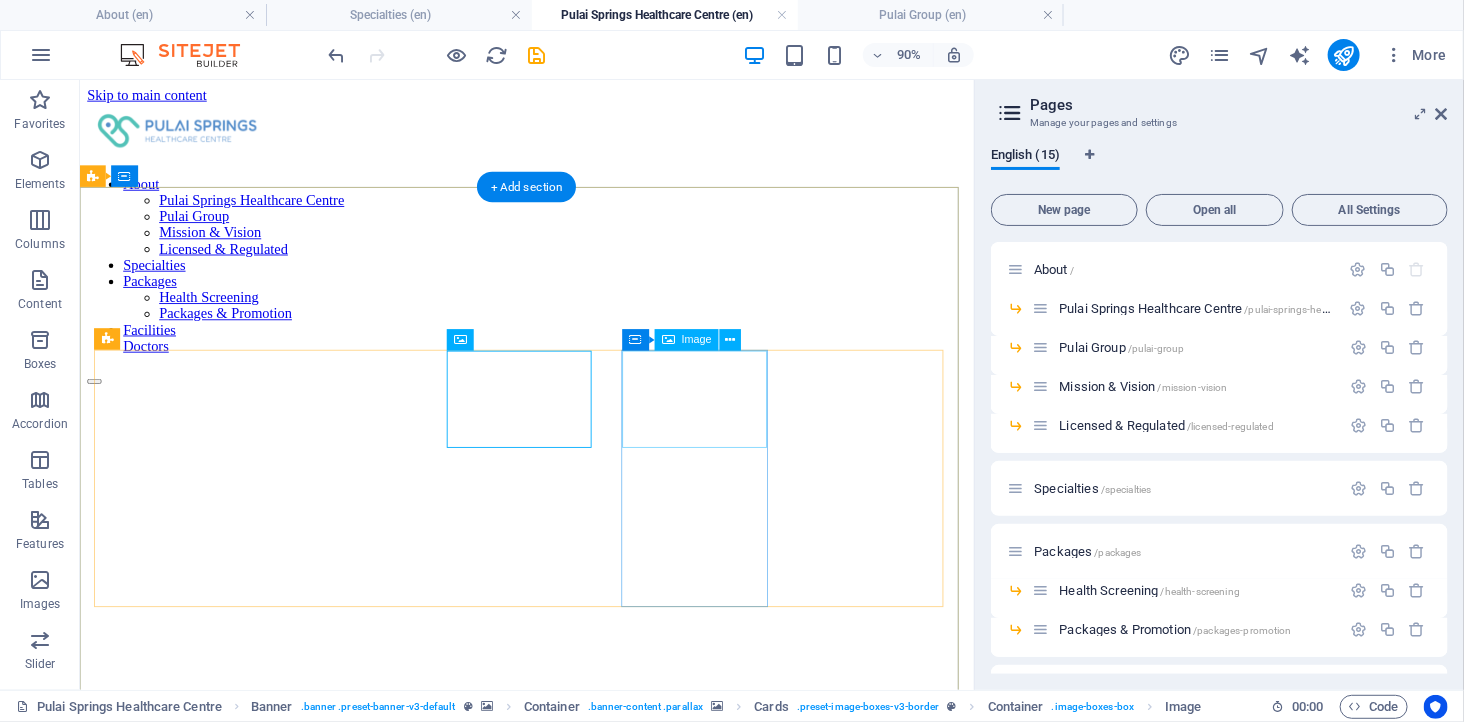 click at bounding box center (575, 4326) 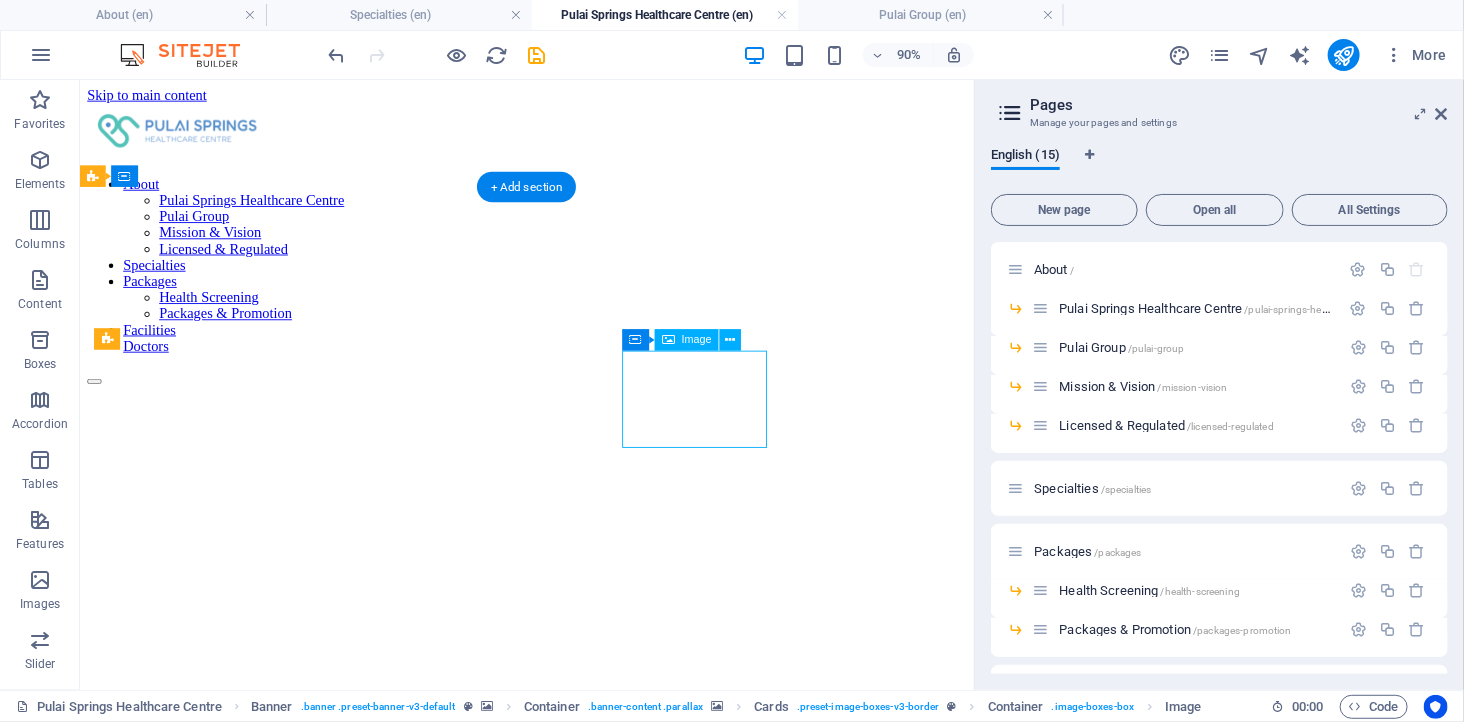 click at bounding box center (575, 4326) 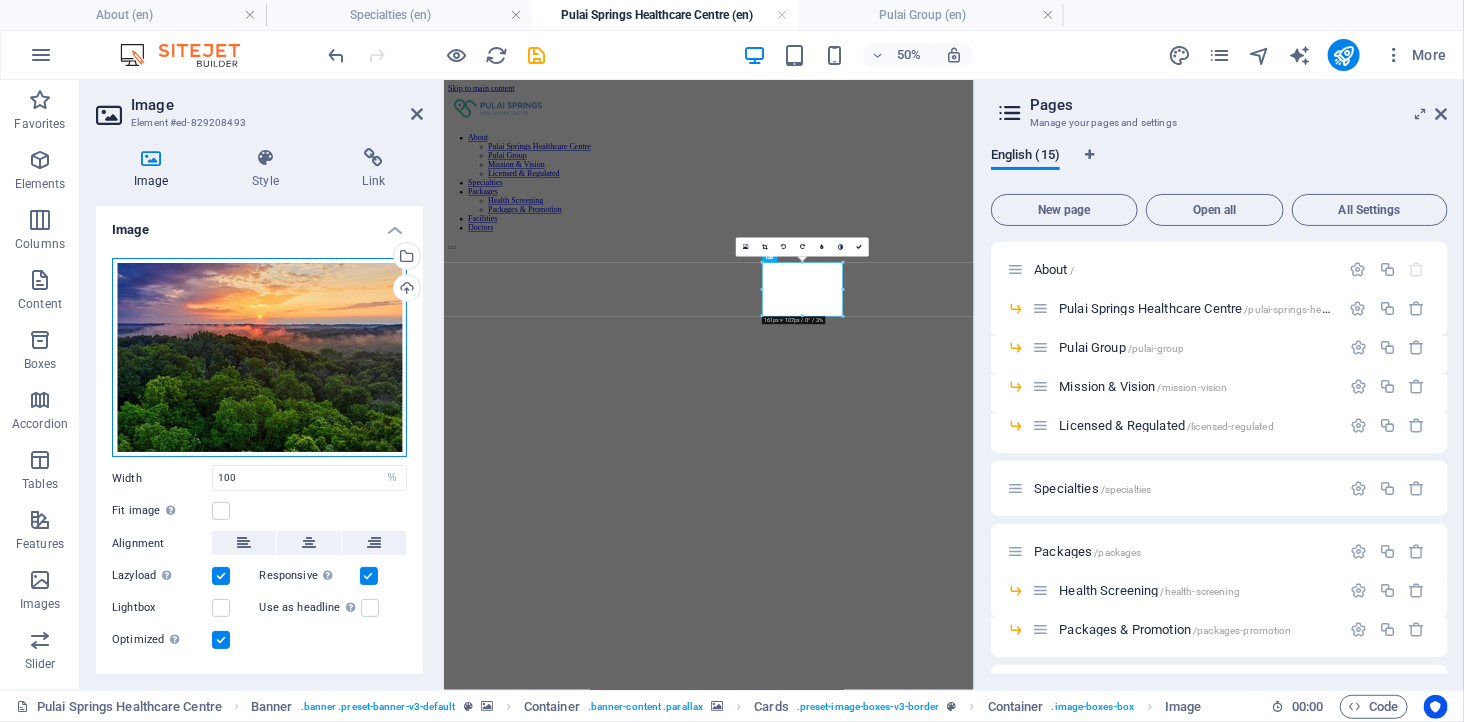 click on "Drag files here, click to choose files or select files from Files or our free stock photos & videos" at bounding box center (259, 358) 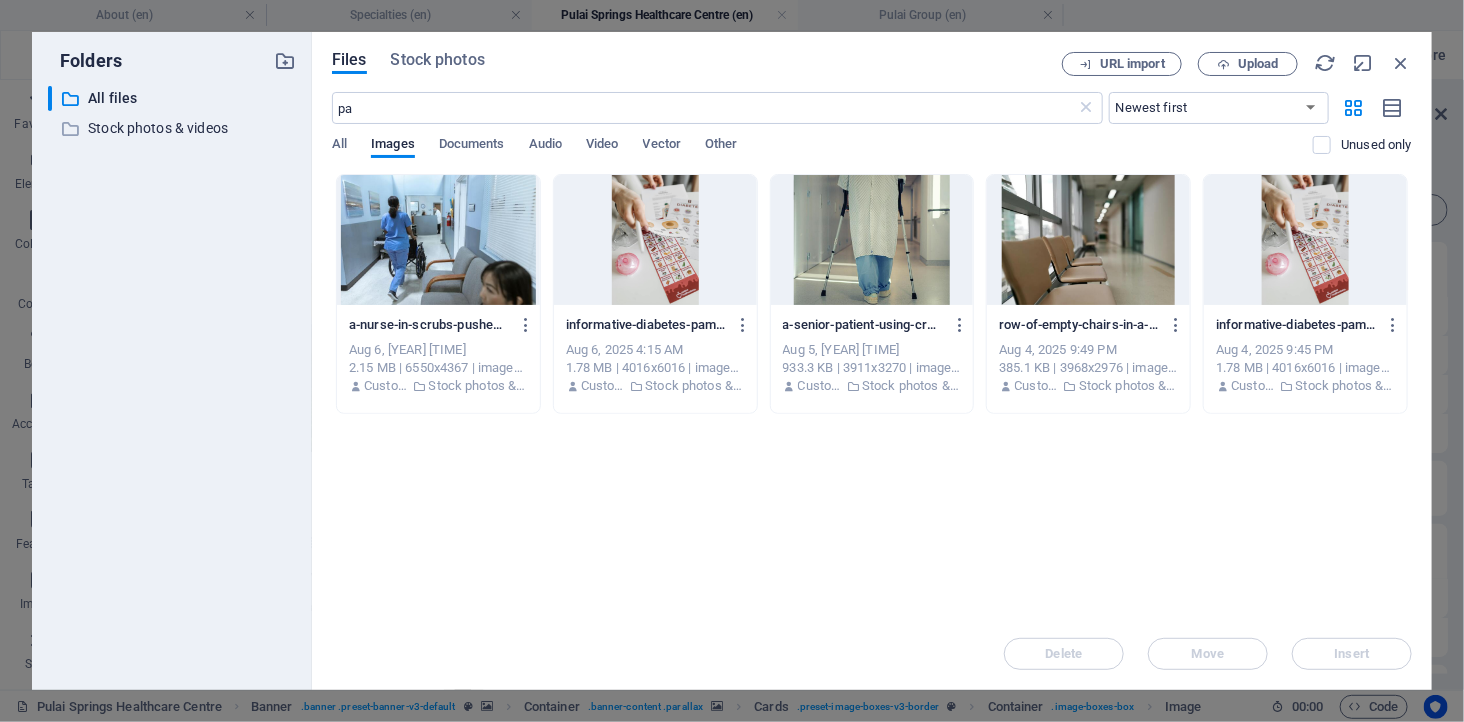 click at bounding box center [1088, 240] 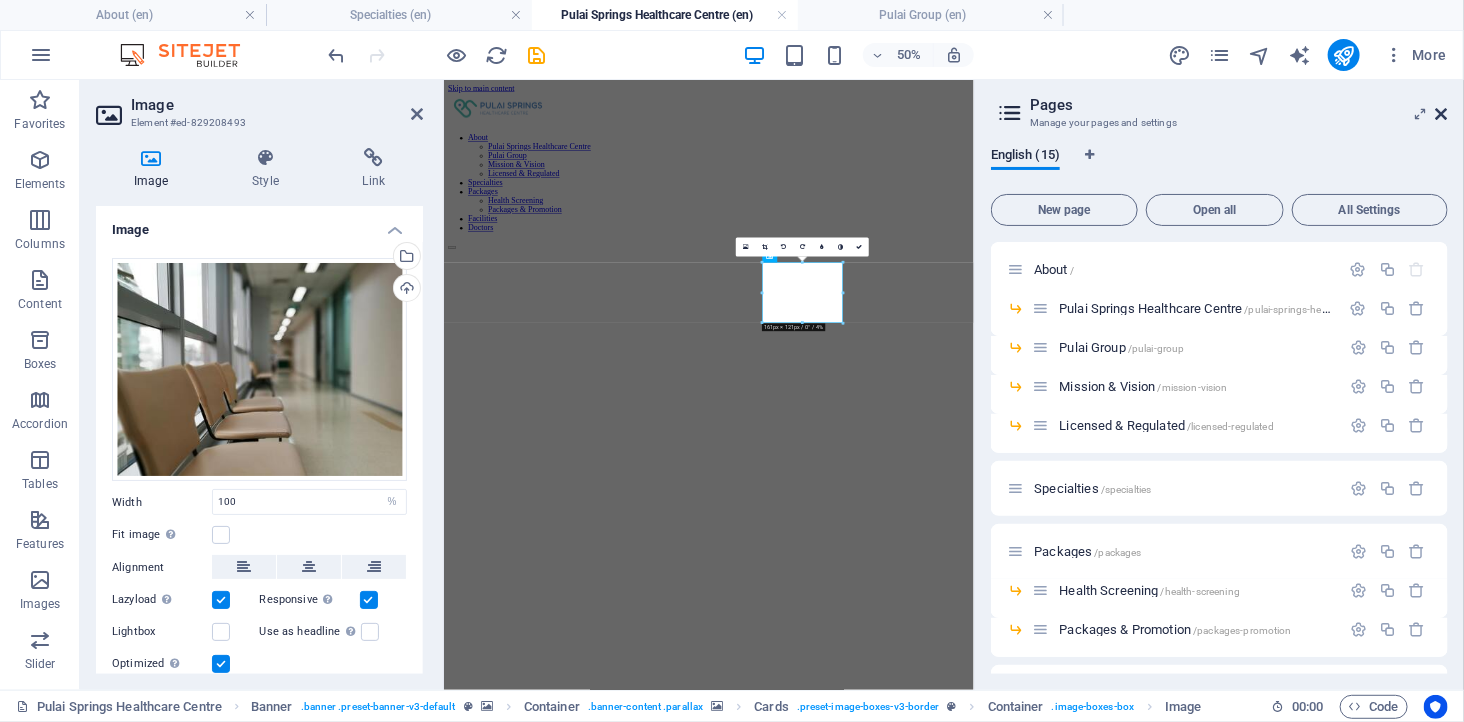 drag, startPoint x: 960, startPoint y: 67, endPoint x: 1441, endPoint y: 110, distance: 482.9182 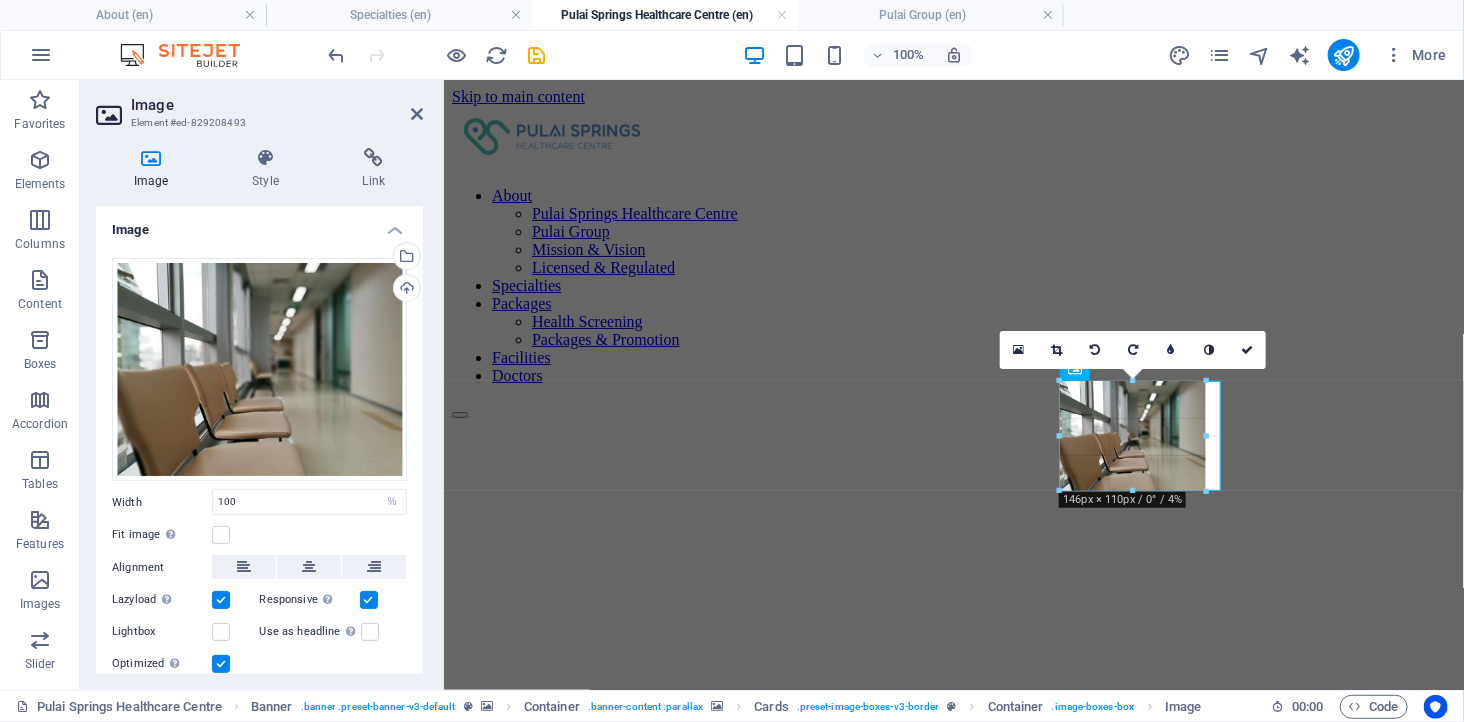 drag, startPoint x: 1142, startPoint y: 501, endPoint x: 698, endPoint y: 404, distance: 454.47223 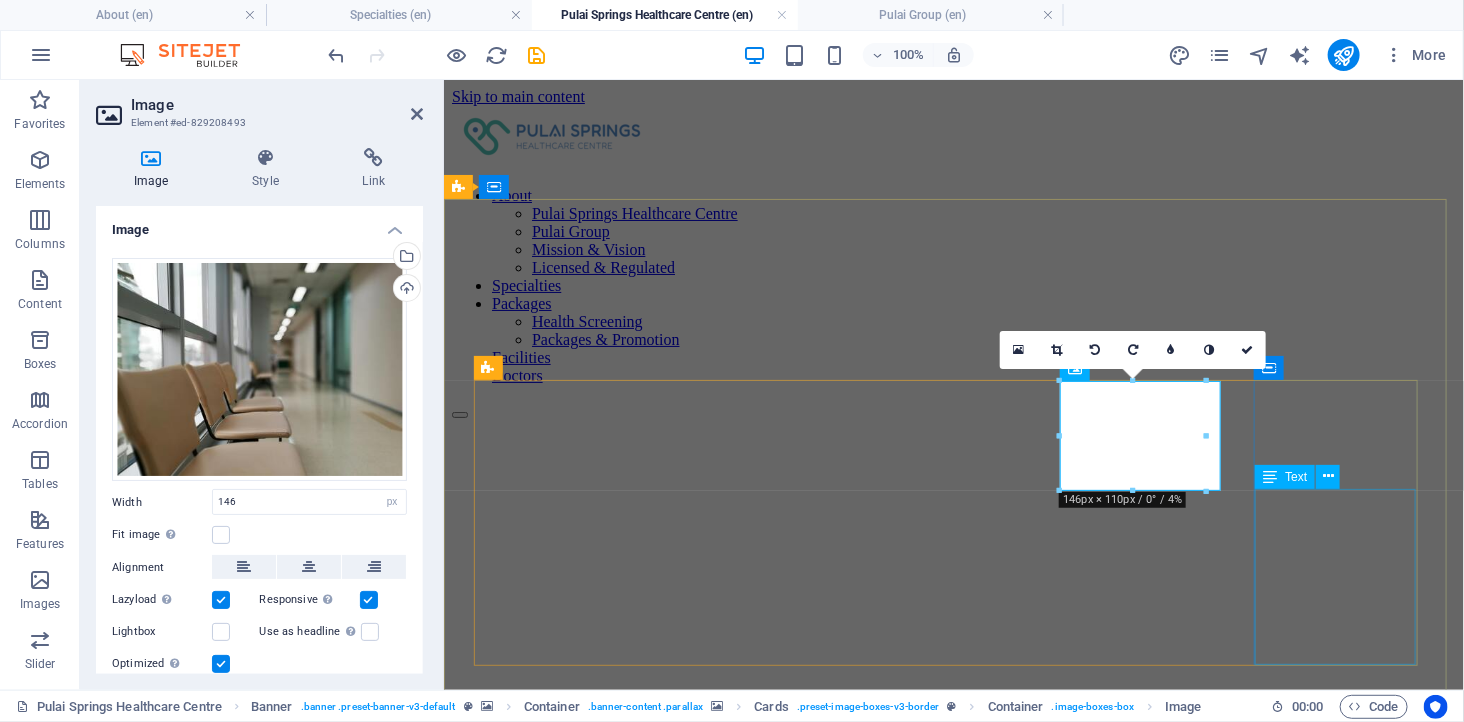 click at bounding box center [953, 4068] 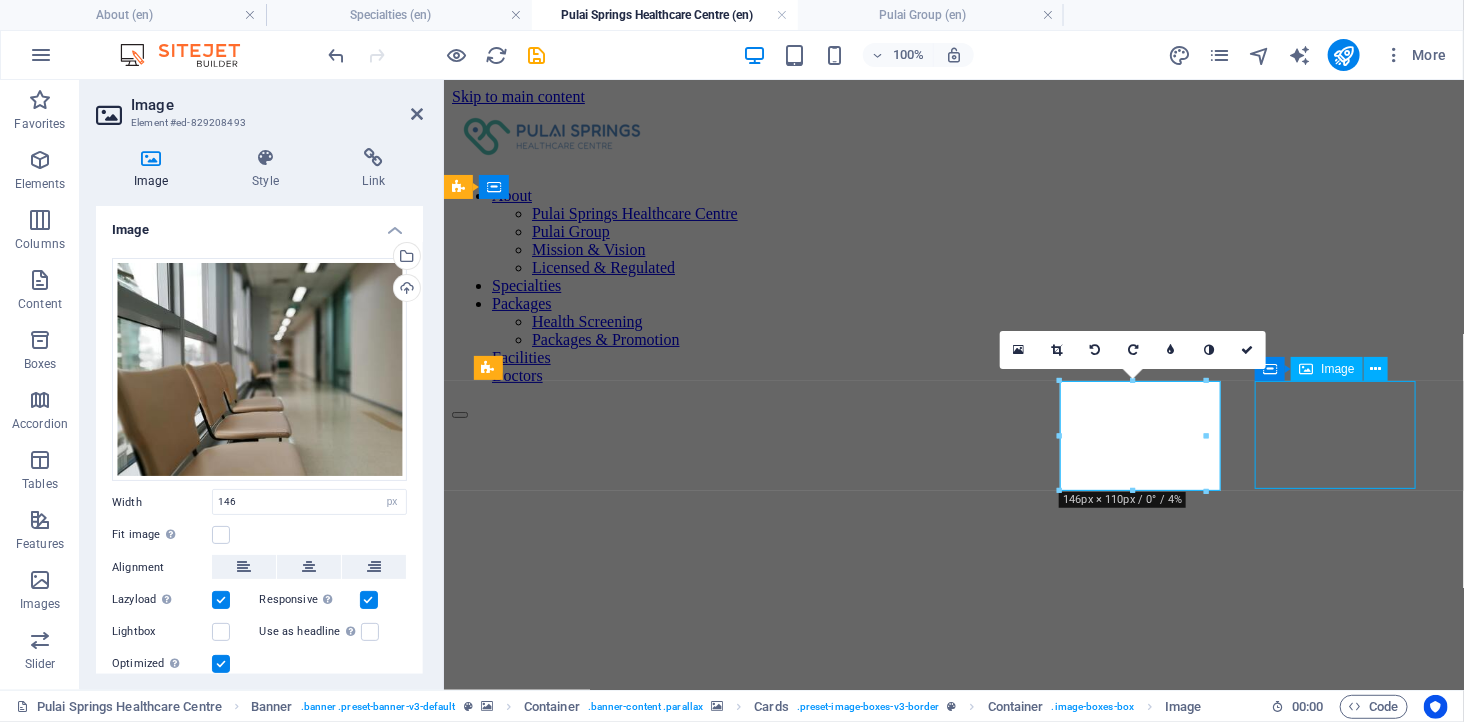 click at bounding box center (953, 4068) 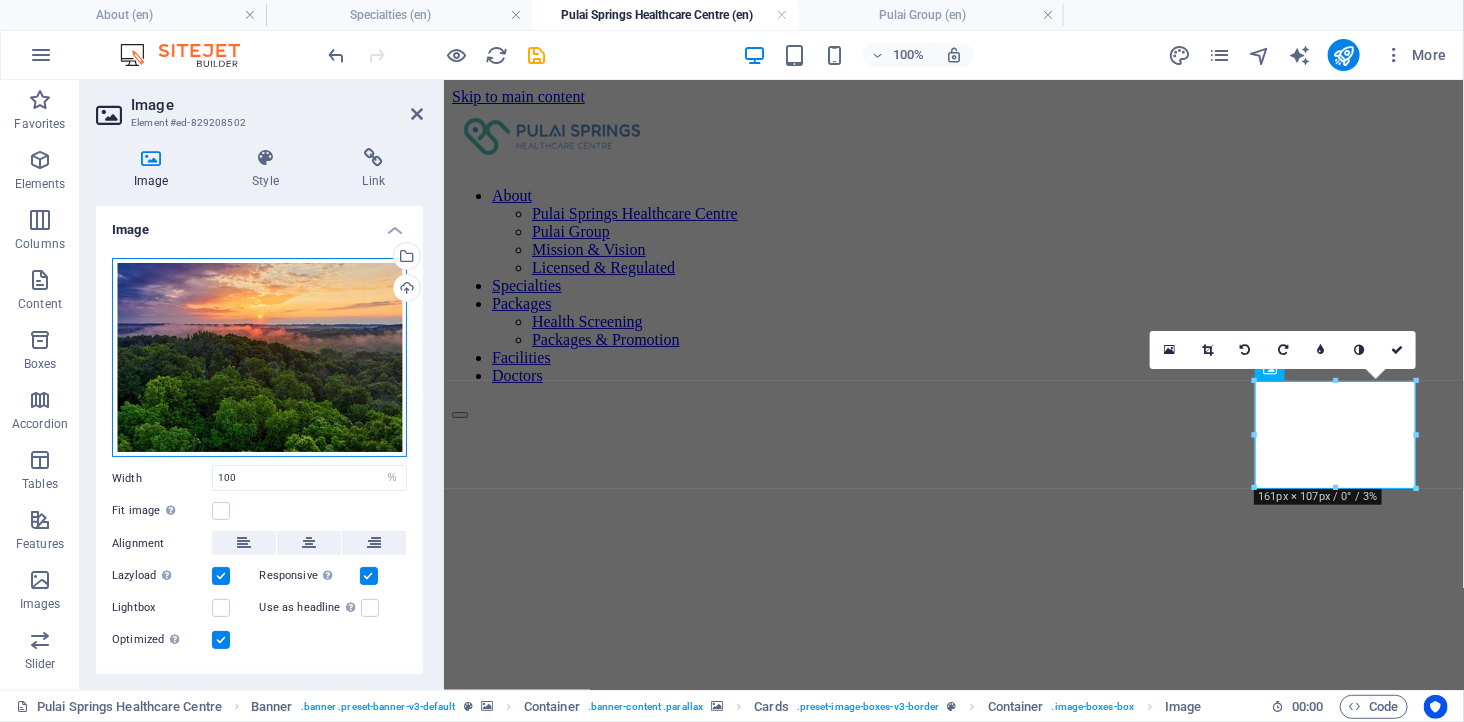 click on "Drag files here, click to choose files or select files from Files or our free stock photos & videos" at bounding box center [259, 358] 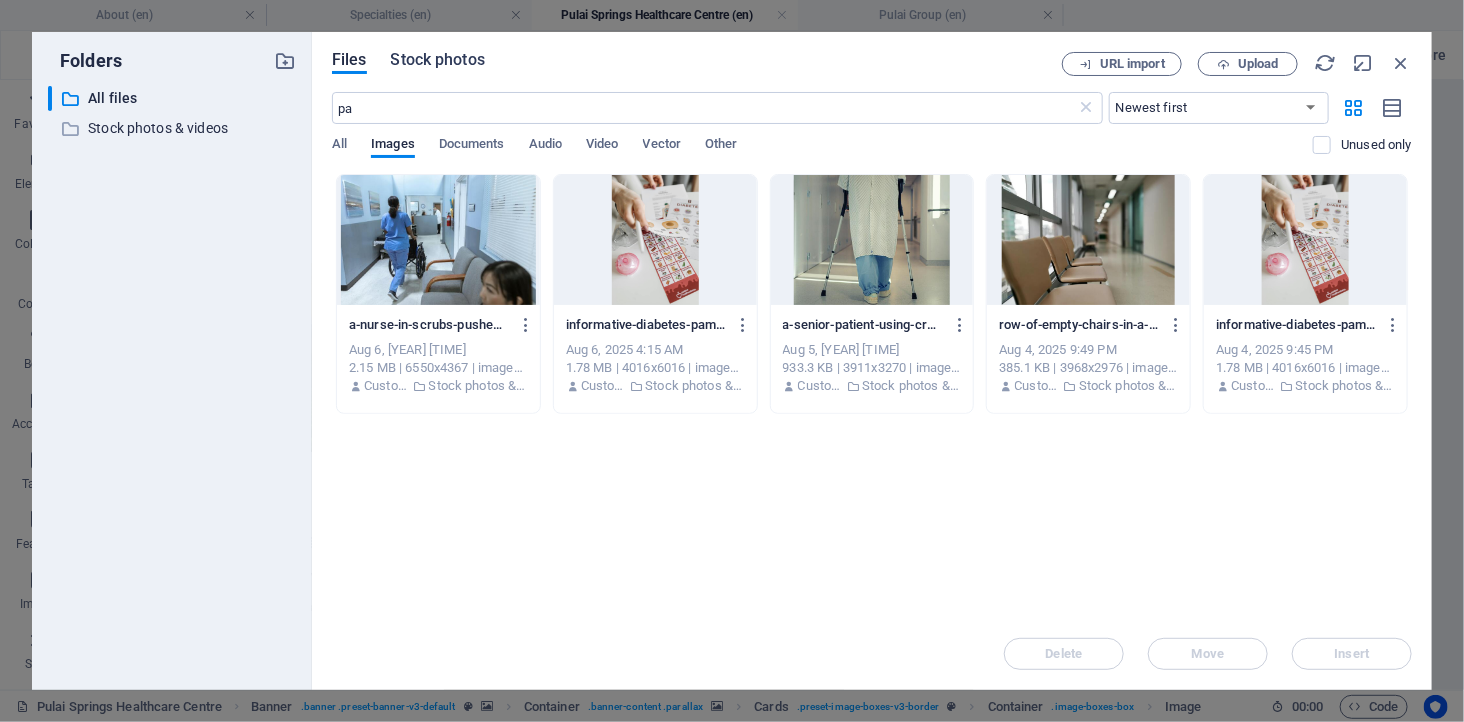 click on "Stock photos" at bounding box center [438, 60] 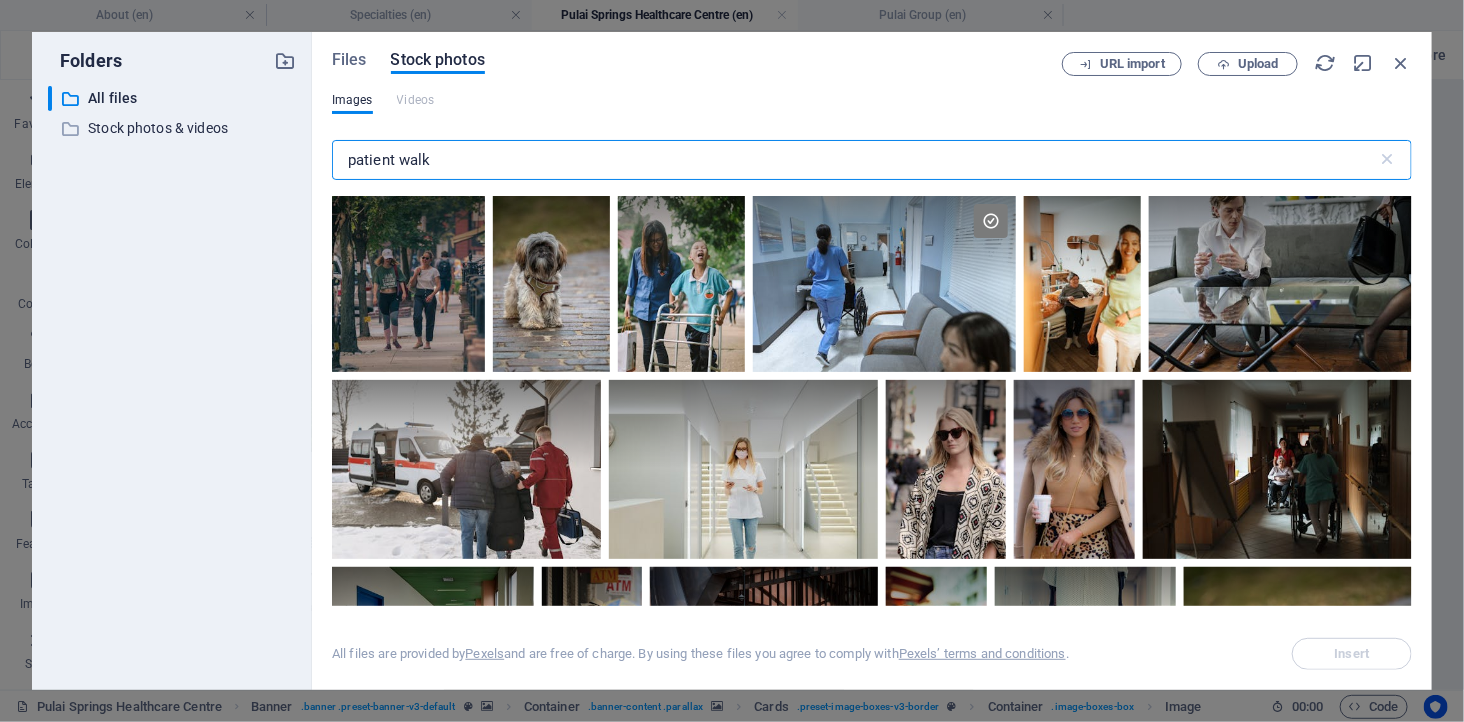 click on "Folders ​ All files All files ​ Stock photos & videos Stock photos & videos Files Stock photos URL import Upload Images Videos patient walk ​ All files are provided by  Pexels  and are free of charge. By using these files you agree to comply with  Pexels’ terms and conditions . Insert" at bounding box center (732, 361) 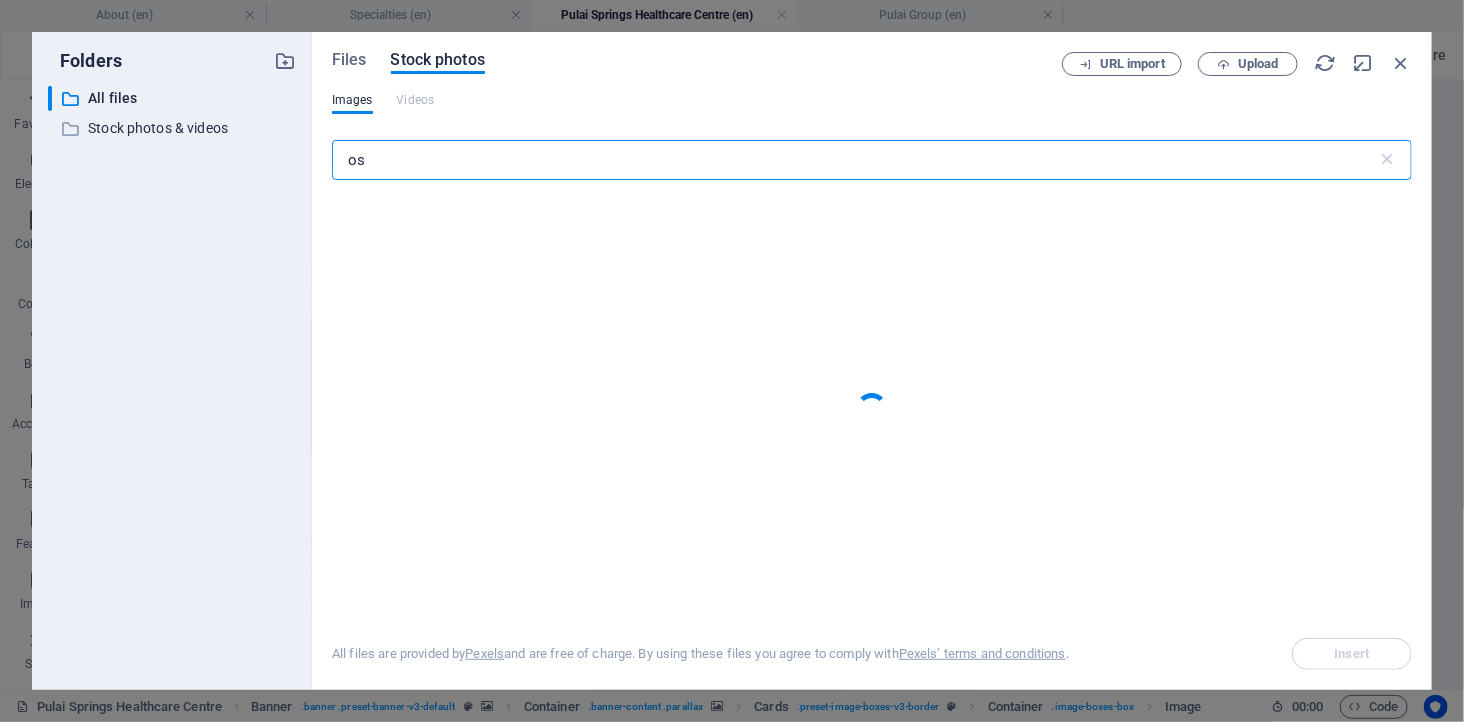type on "o" 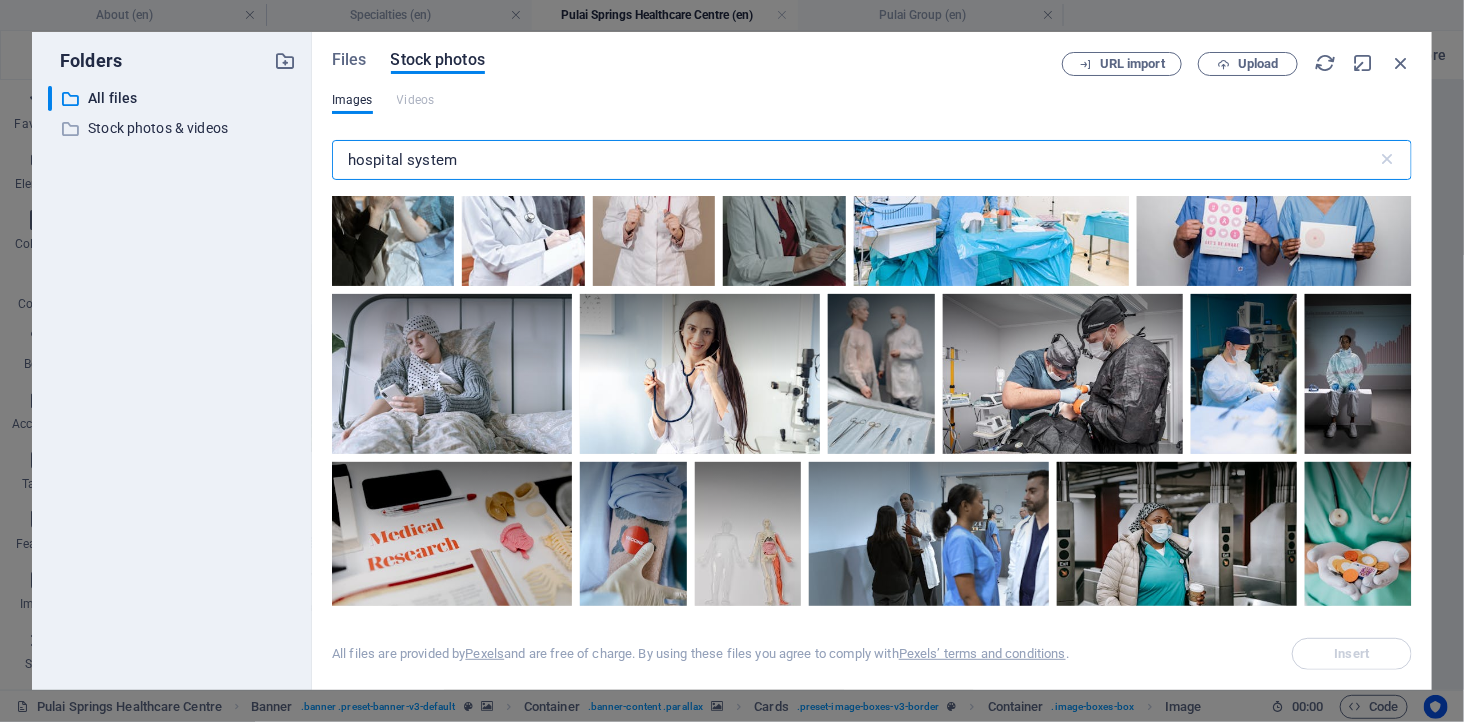 scroll, scrollTop: 4111, scrollLeft: 0, axis: vertical 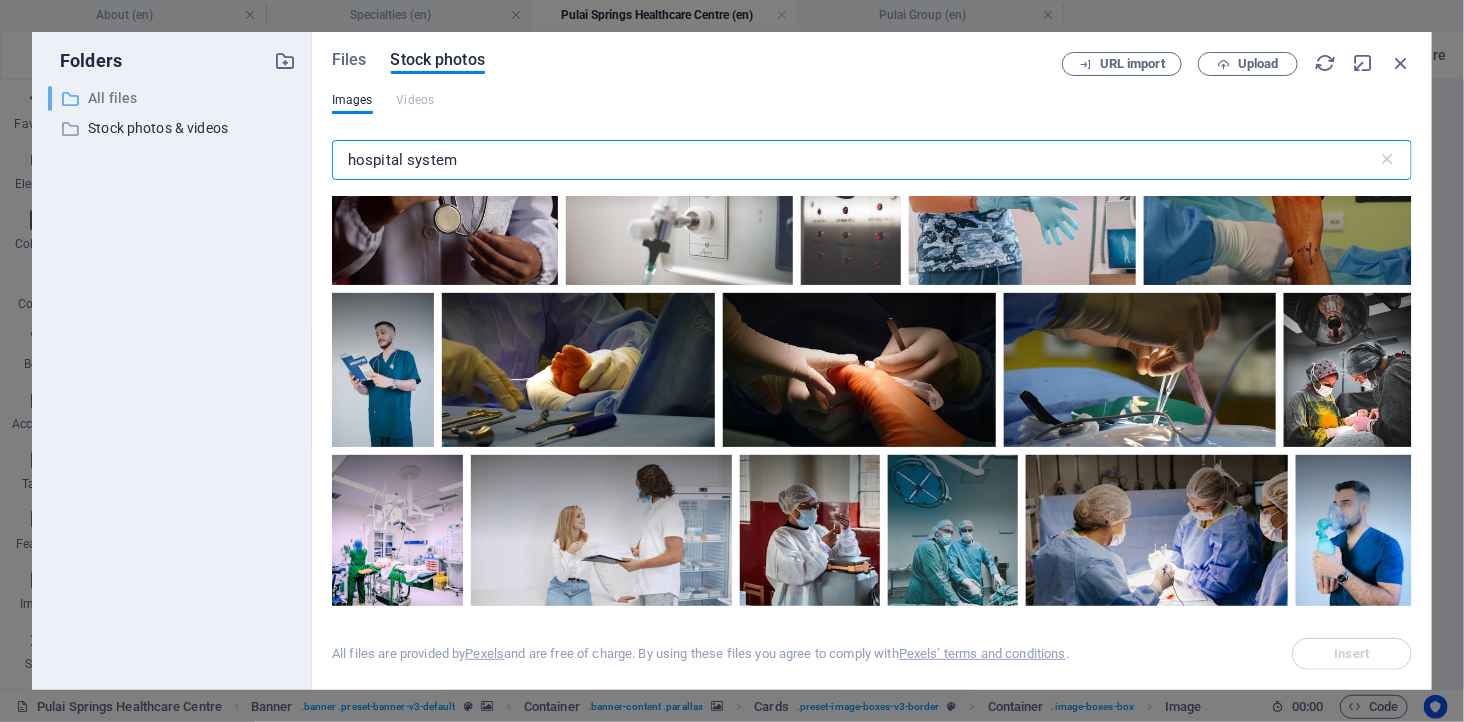 drag, startPoint x: 463, startPoint y: 164, endPoint x: 163, endPoint y: 106, distance: 305.55524 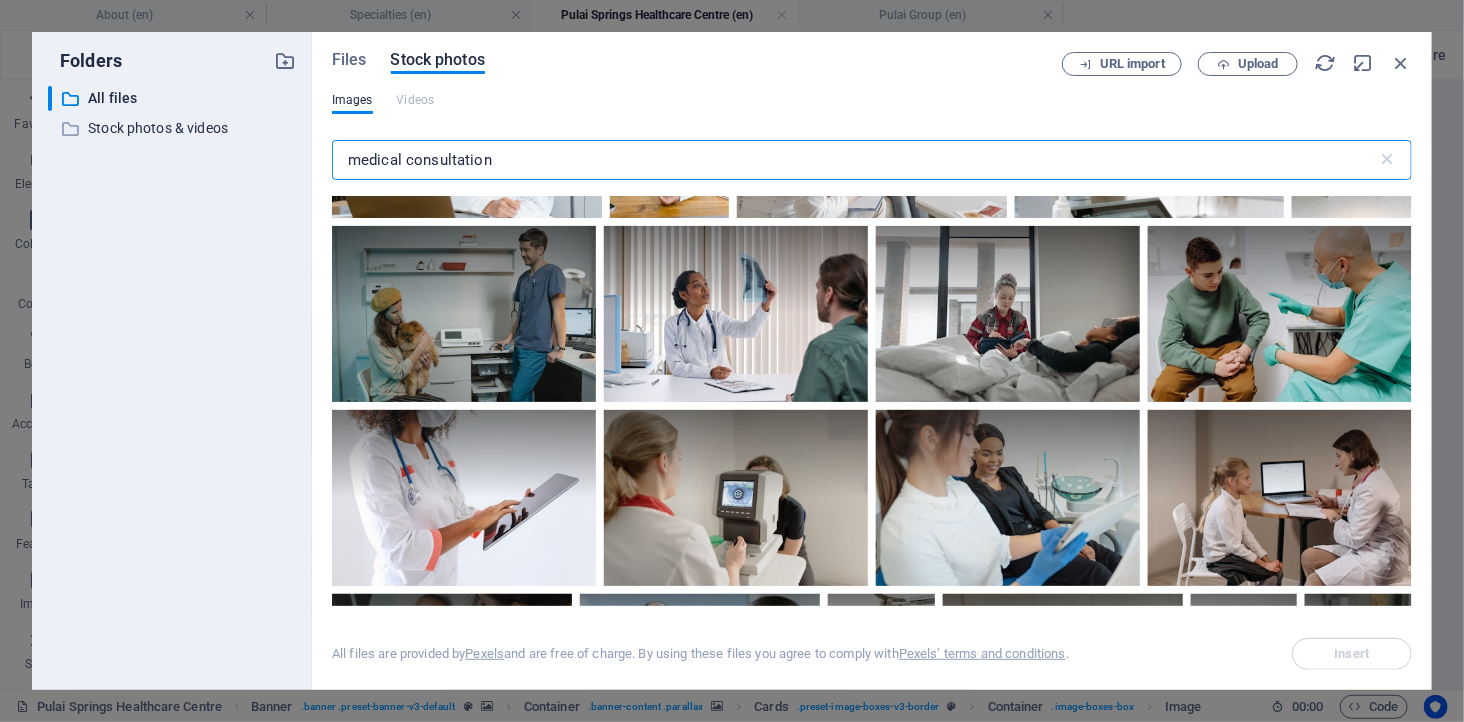 scroll, scrollTop: 3000, scrollLeft: 0, axis: vertical 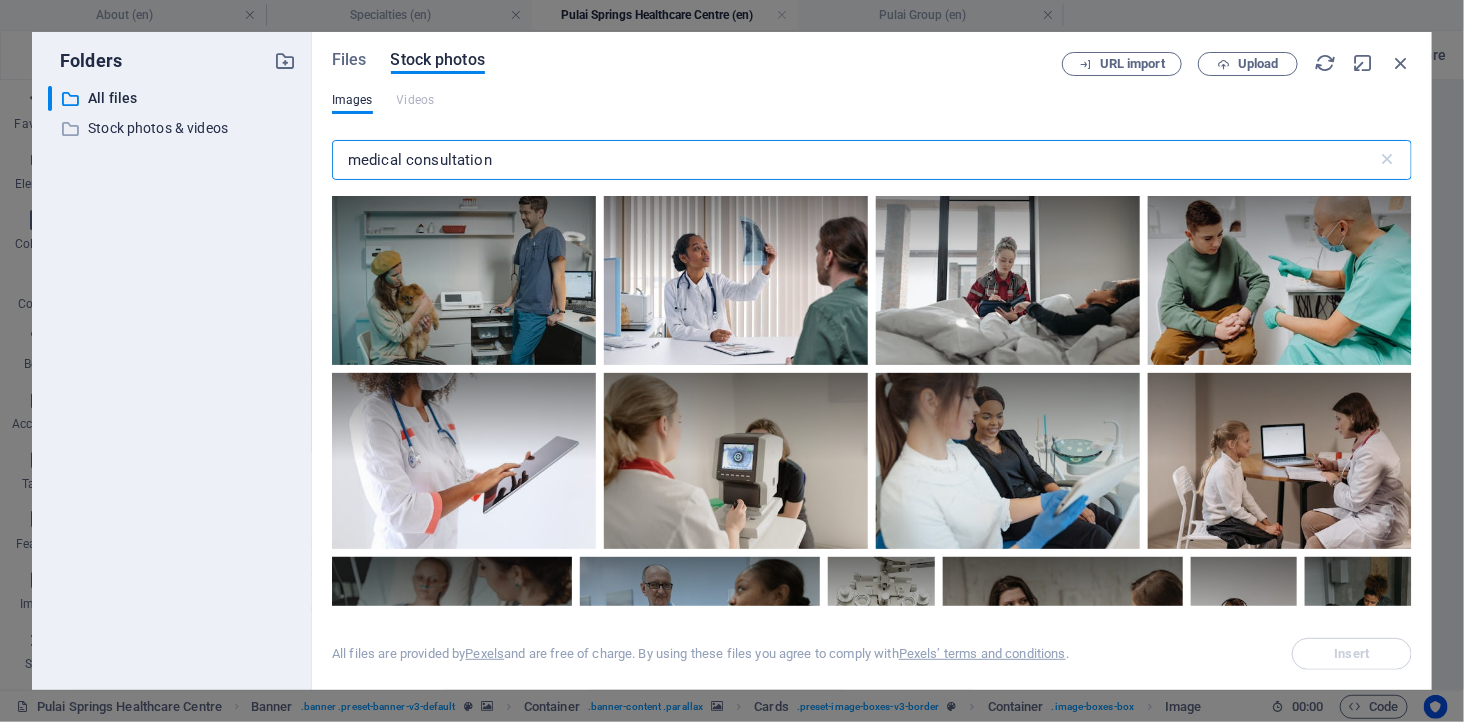 type on "medical consultation" 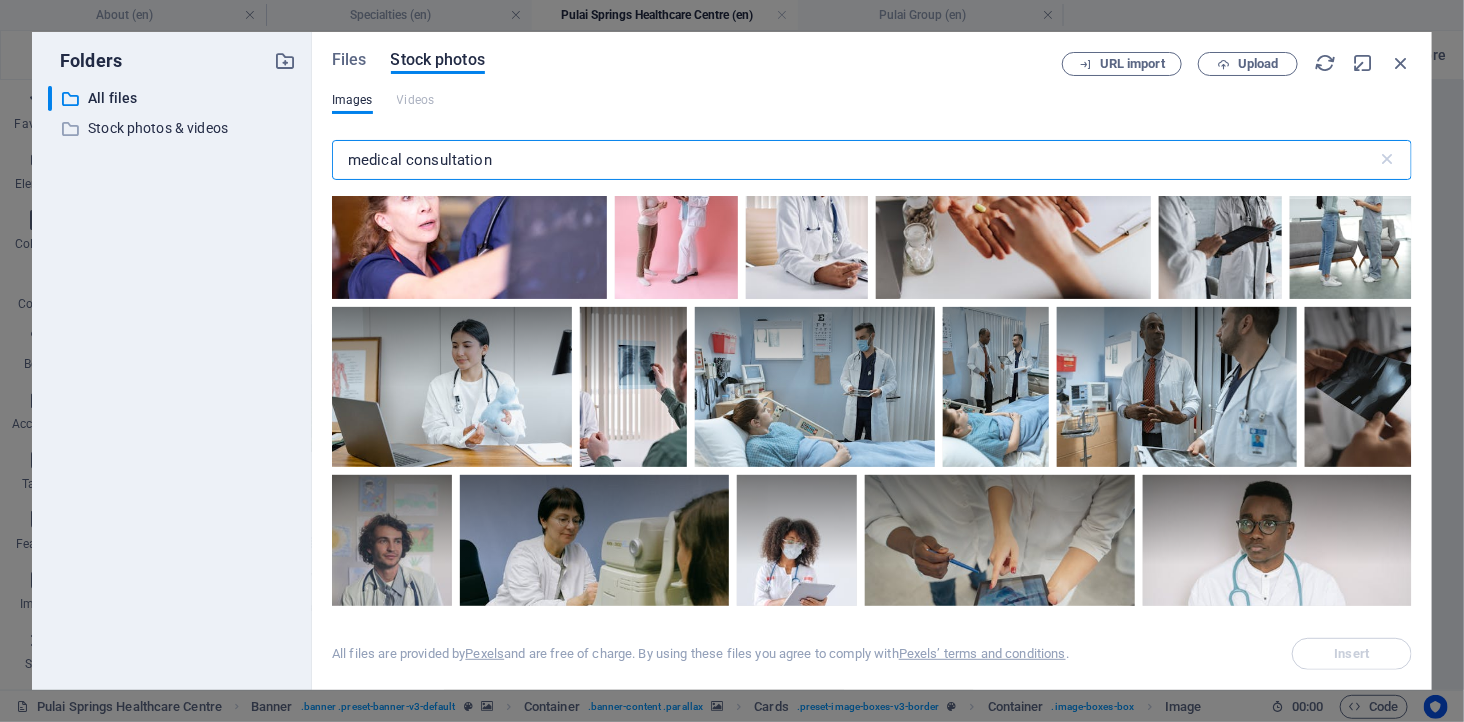 scroll, scrollTop: 2000, scrollLeft: 0, axis: vertical 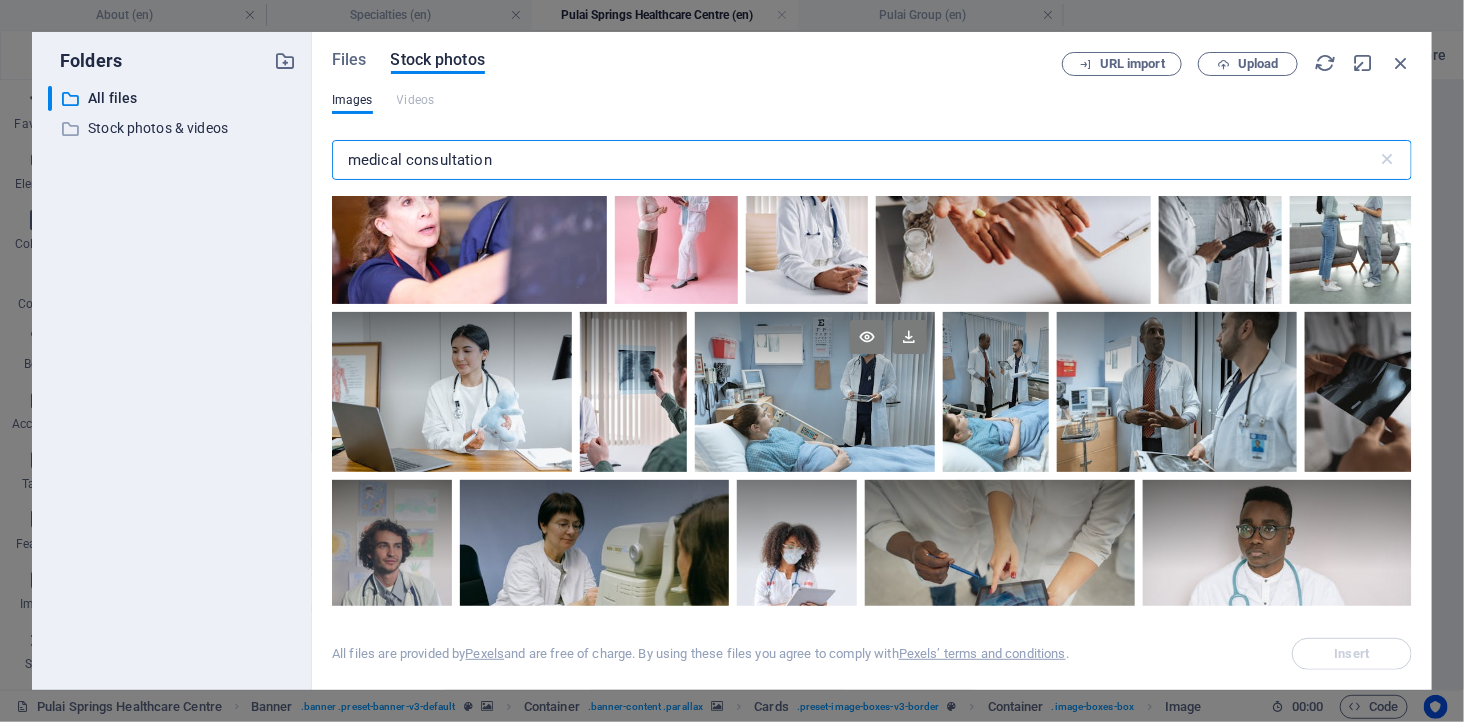 click at bounding box center [815, 392] 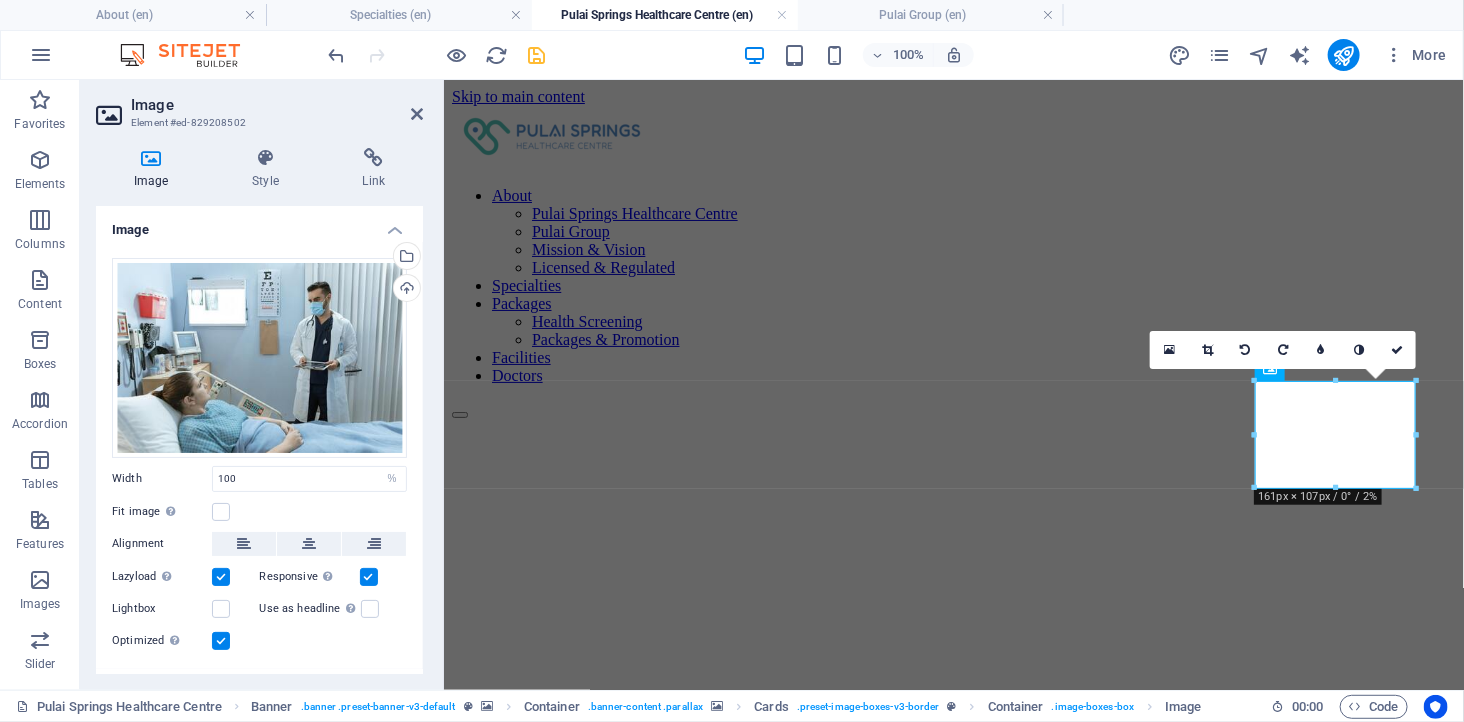 drag, startPoint x: 536, startPoint y: 47, endPoint x: 495, endPoint y: 54, distance: 41.59327 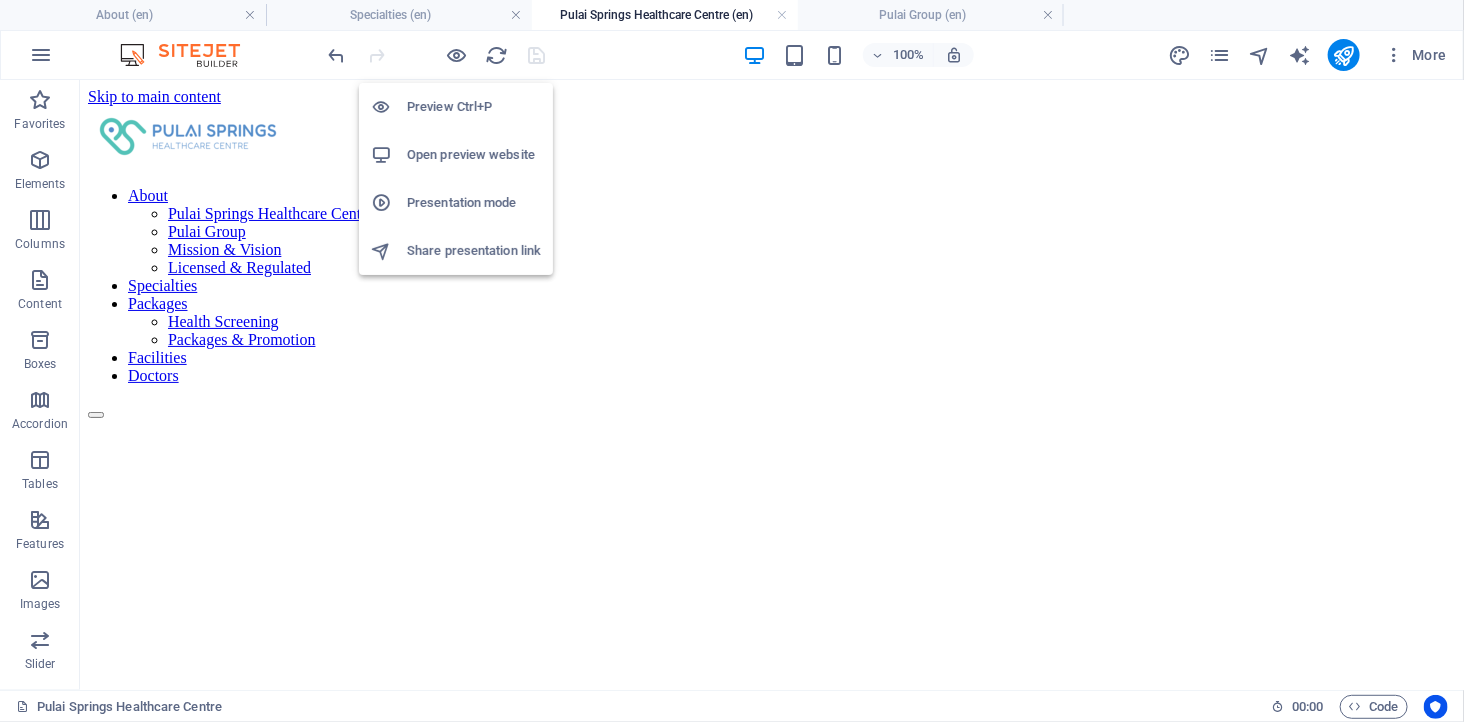 click on "Open preview website" at bounding box center [474, 155] 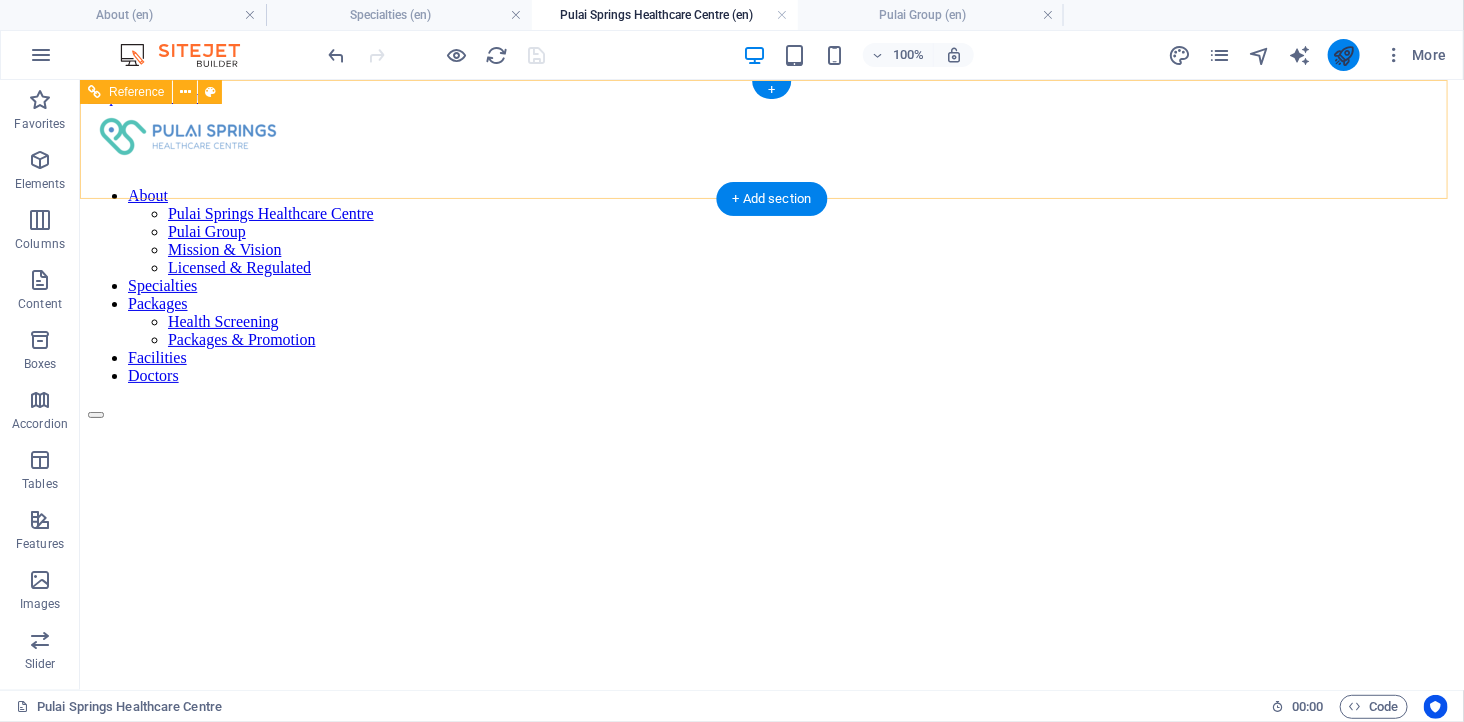 click at bounding box center (1343, 55) 